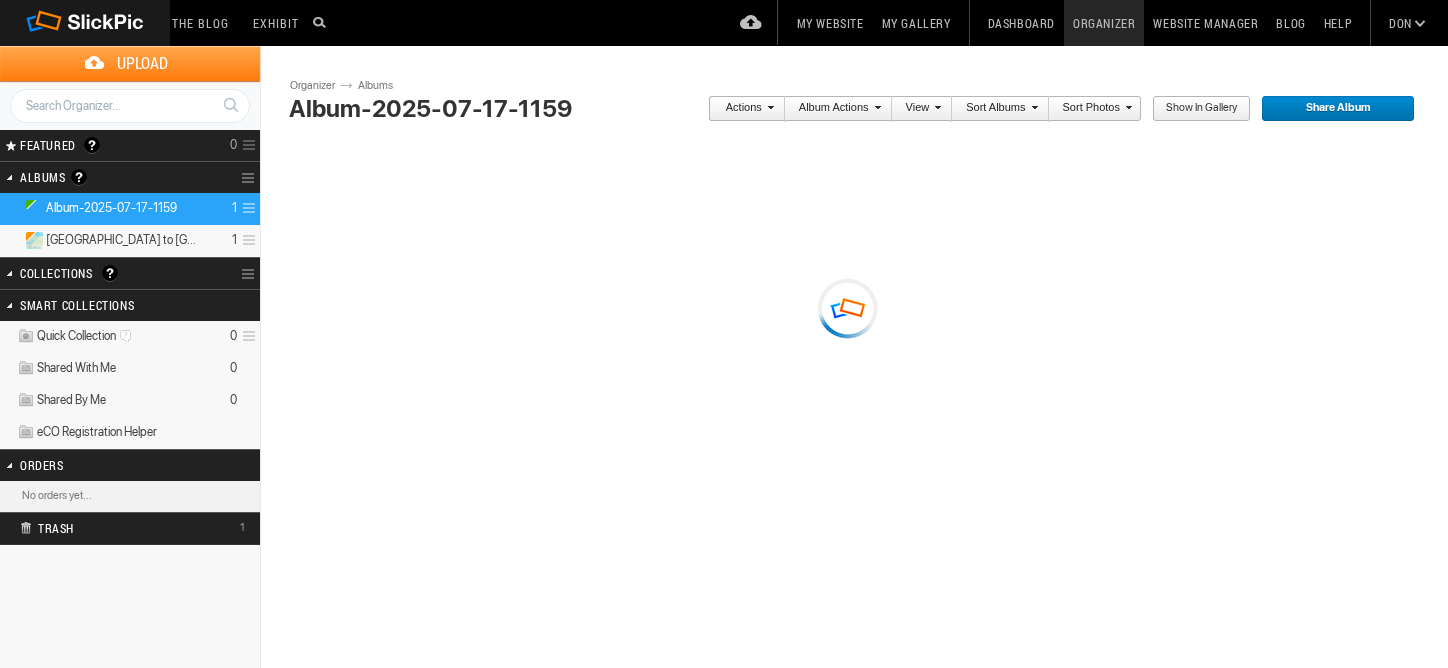 scroll, scrollTop: 0, scrollLeft: 0, axis: both 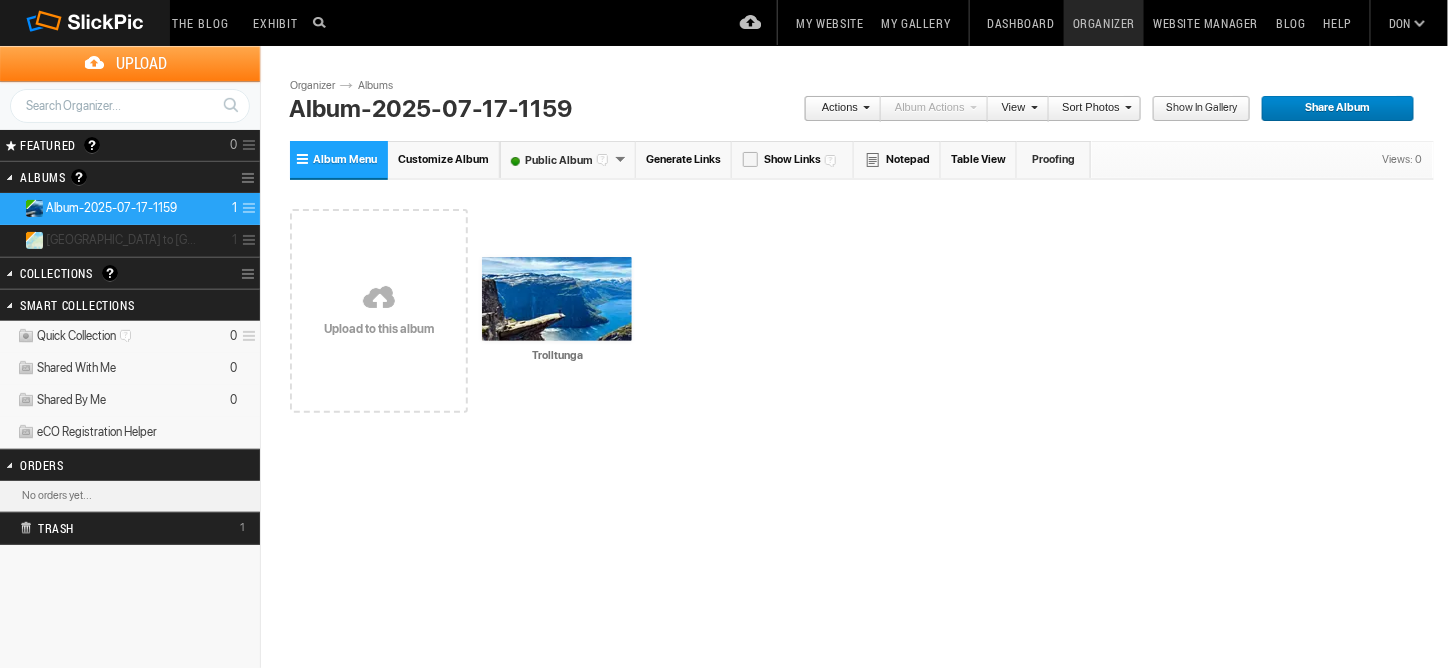 click on "[GEOGRAPHIC_DATA] to [GEOGRAPHIC_DATA] 2025" at bounding box center (124, 240) 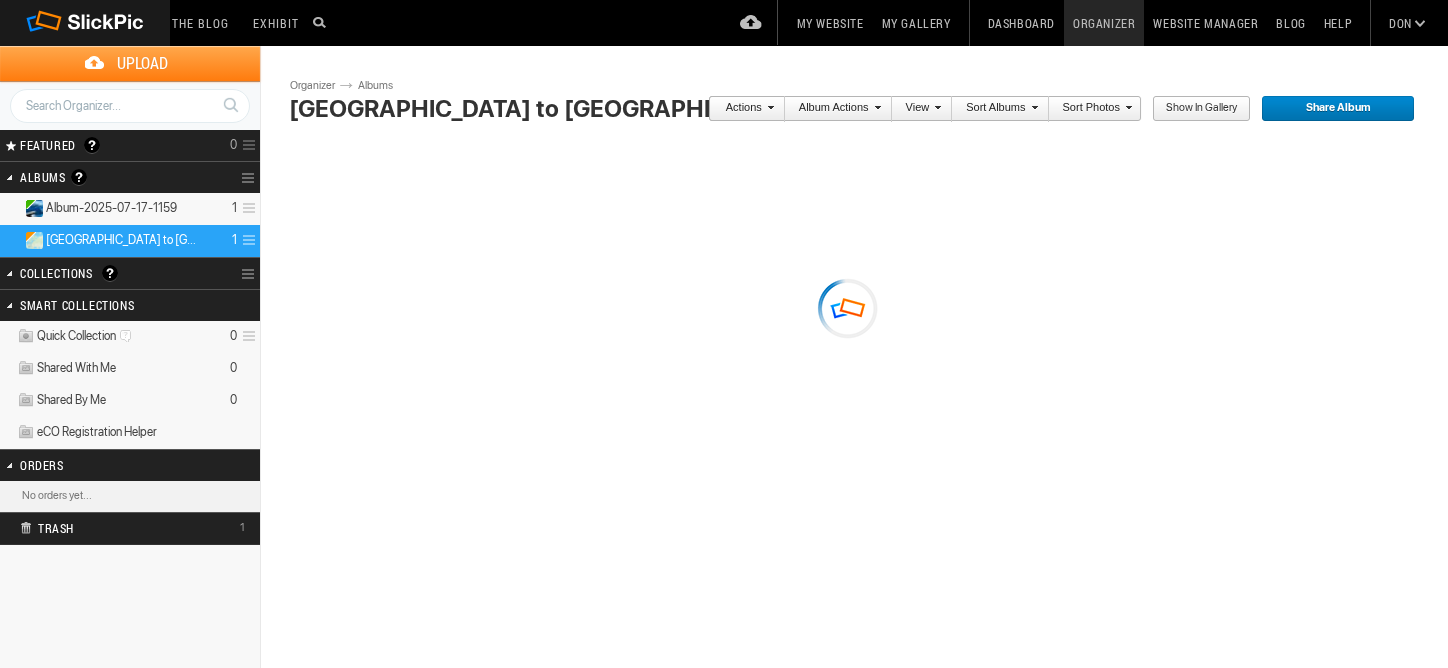 scroll, scrollTop: 0, scrollLeft: 0, axis: both 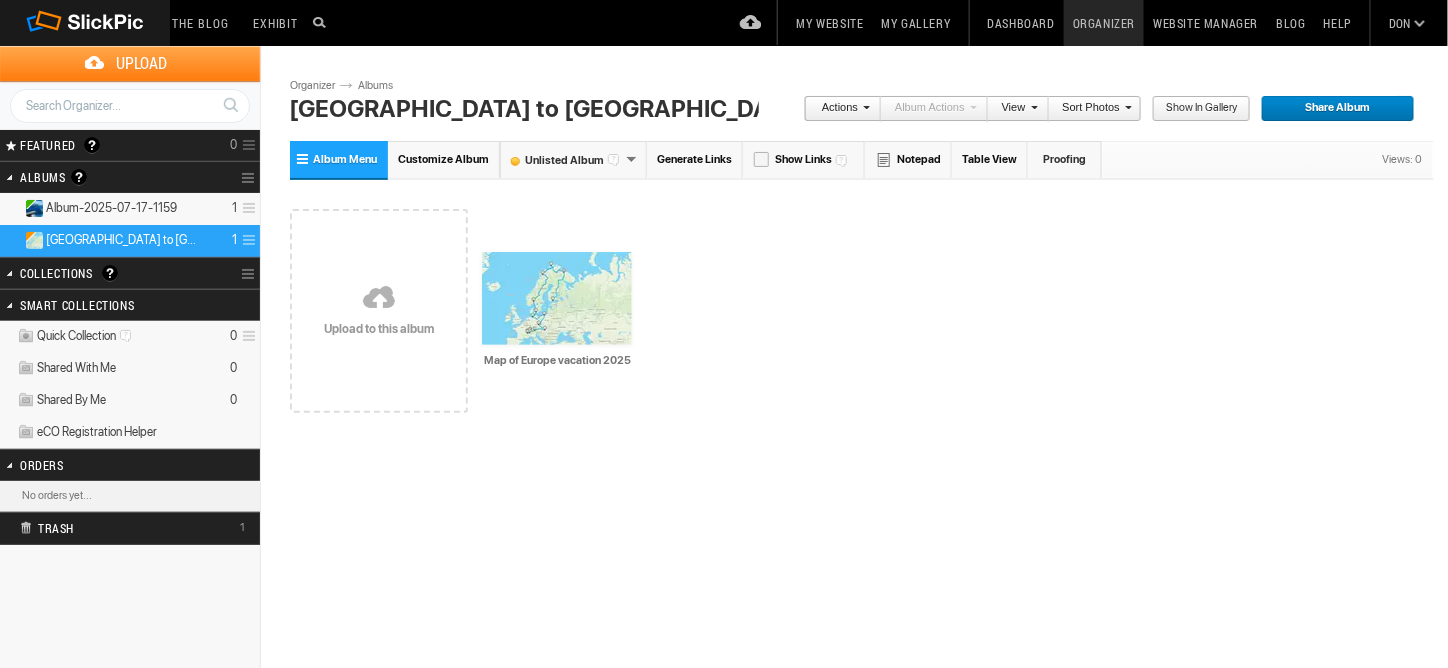 click at bounding box center (379, 299) 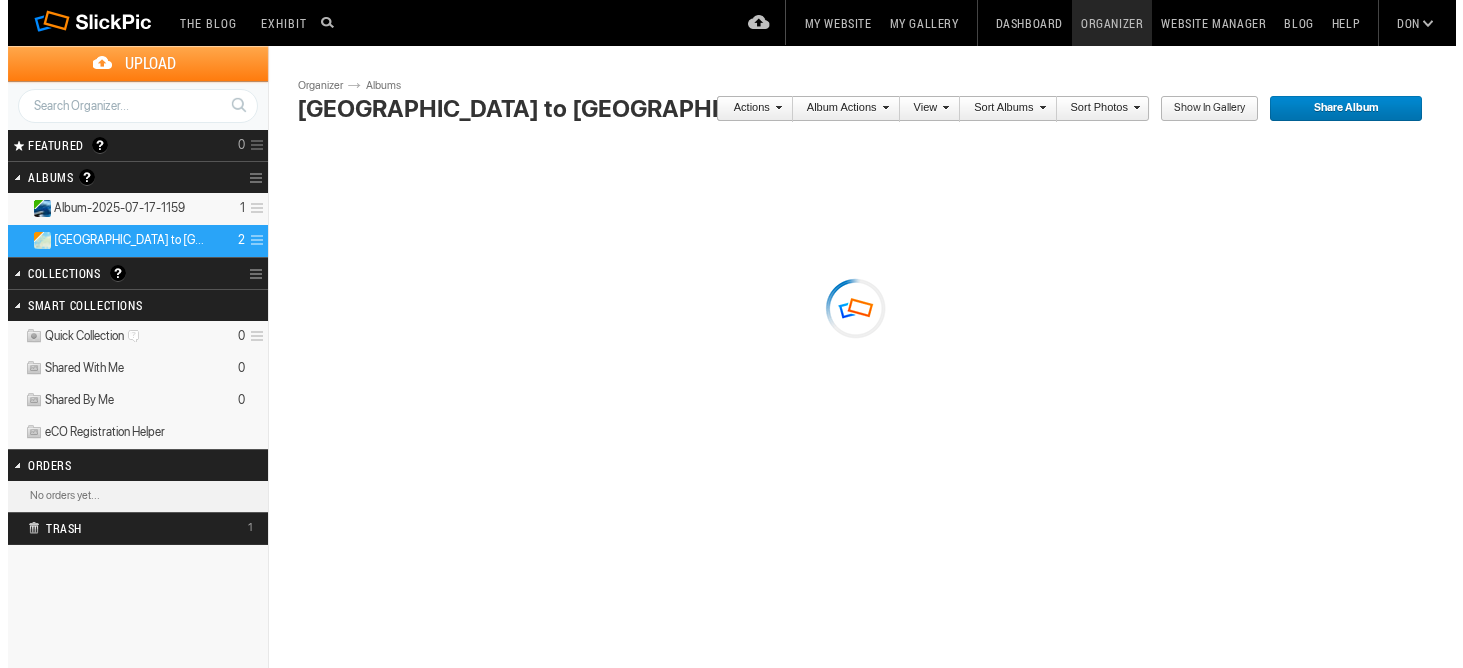 scroll, scrollTop: 0, scrollLeft: 0, axis: both 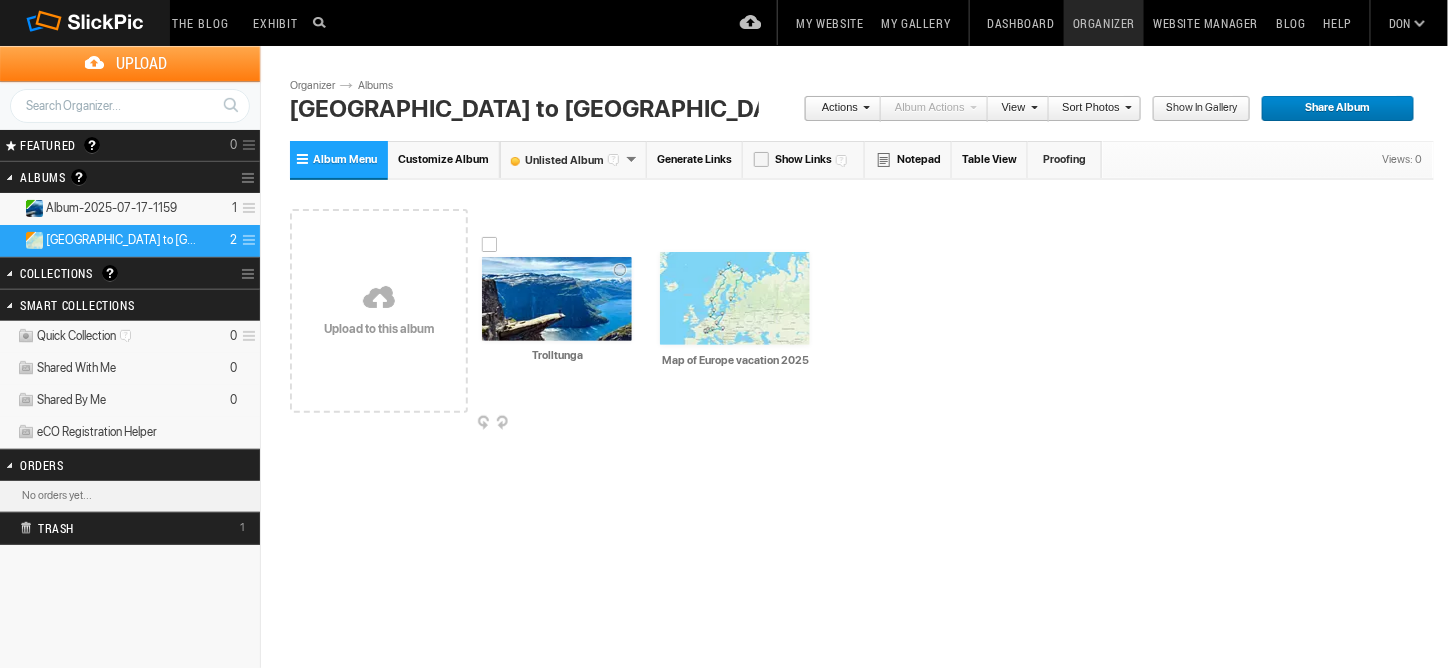 click at bounding box center [557, 299] 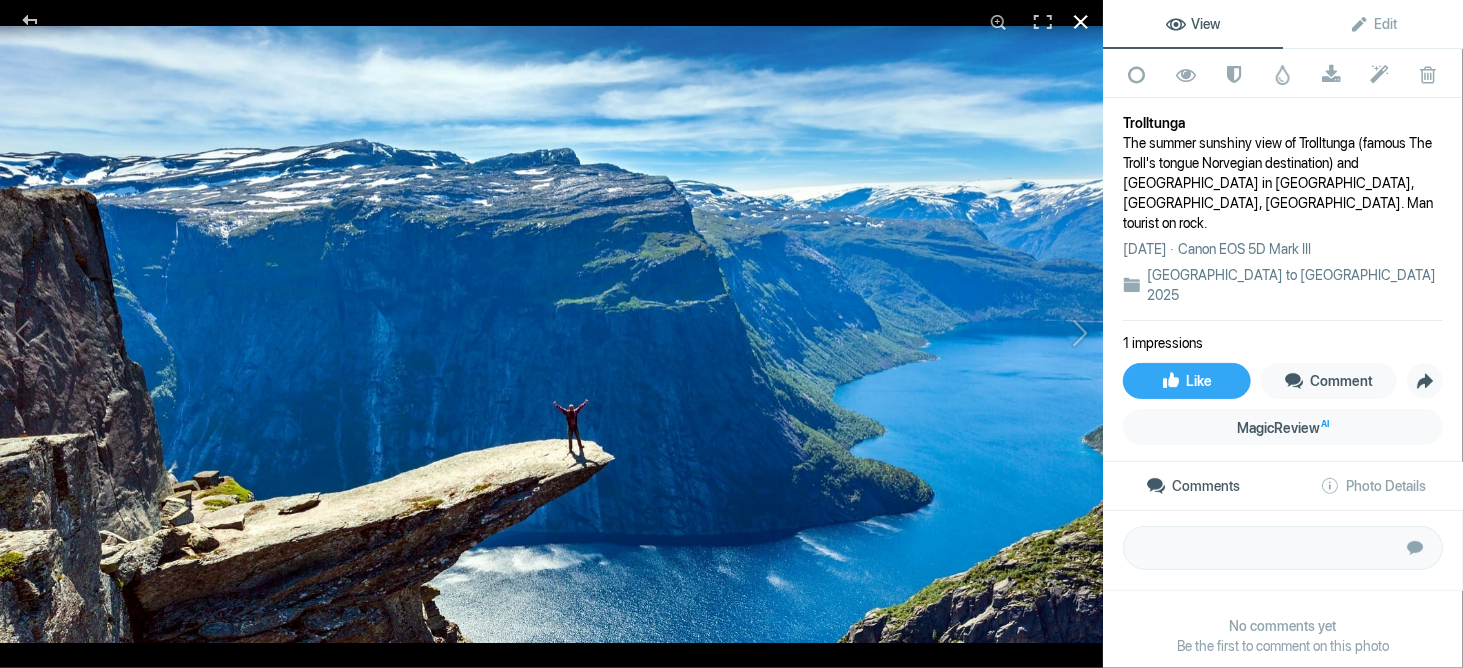 click 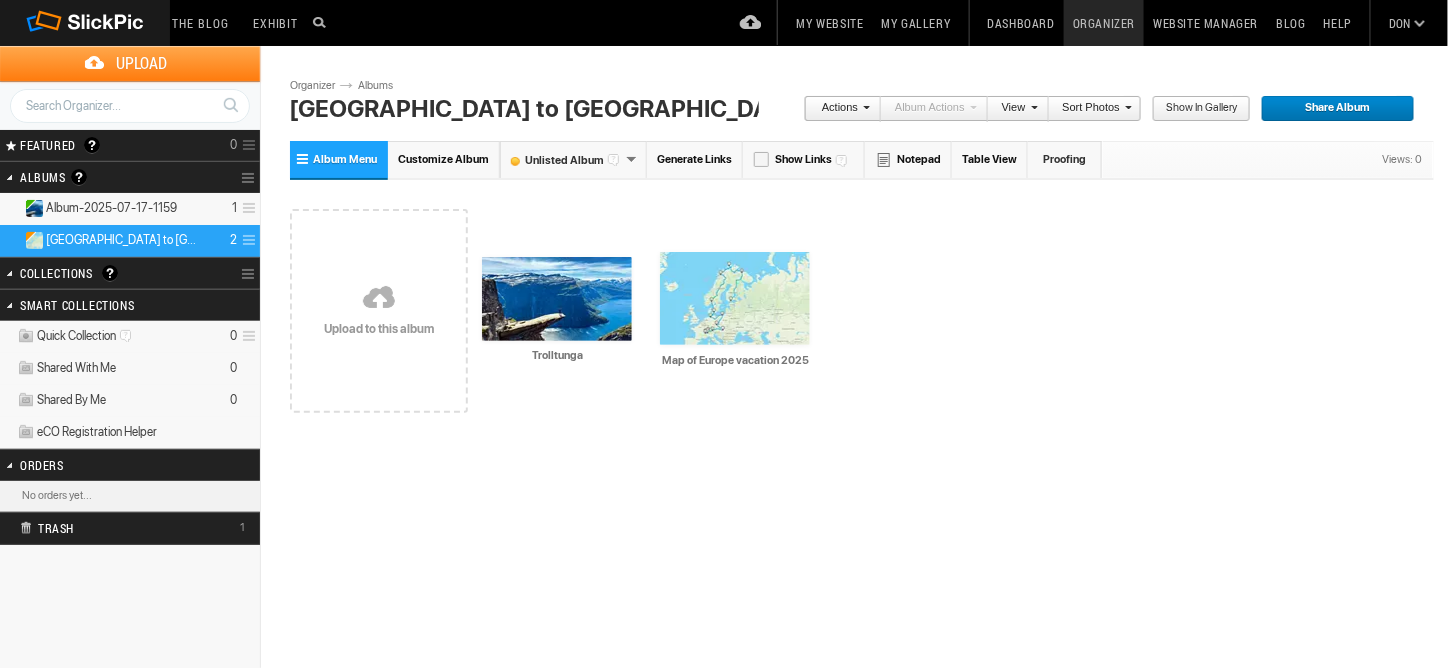 click on "Customize Album" at bounding box center (443, 159) 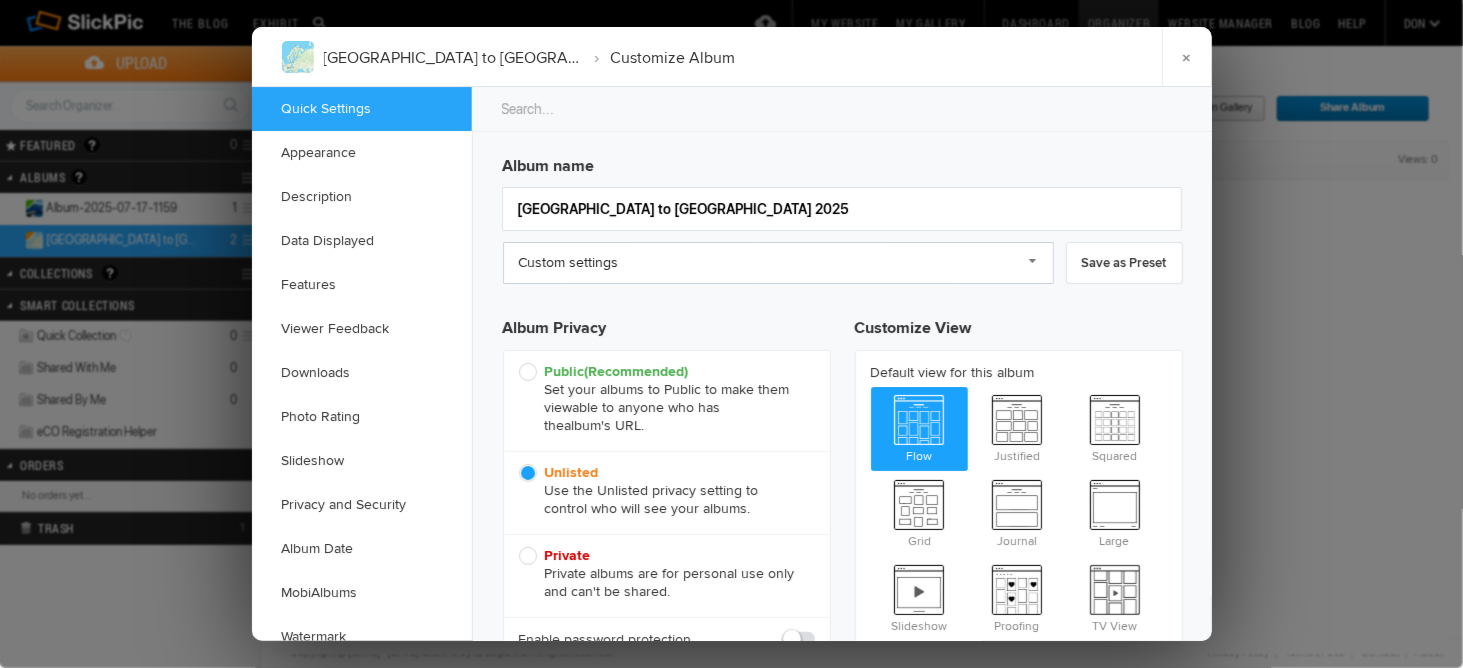 scroll, scrollTop: 0, scrollLeft: 0, axis: both 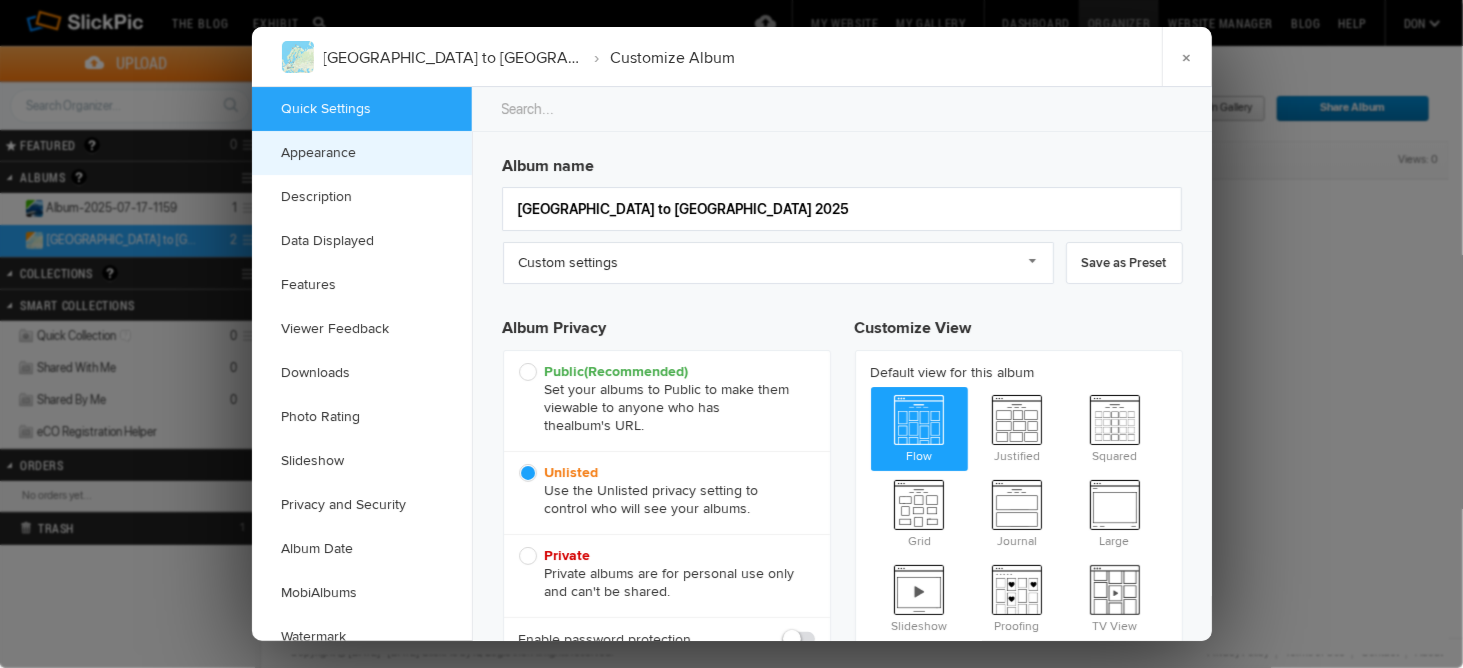 click on "Appearance" 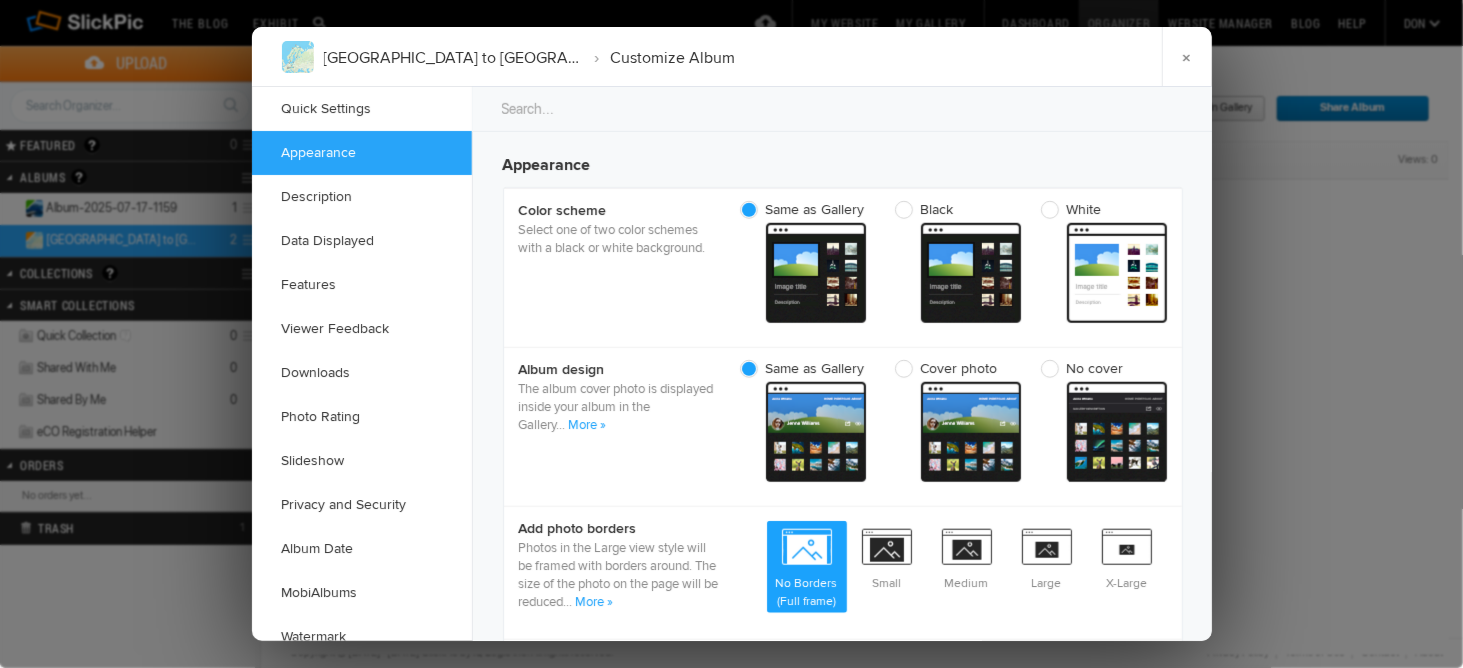 scroll, scrollTop: 634, scrollLeft: 0, axis: vertical 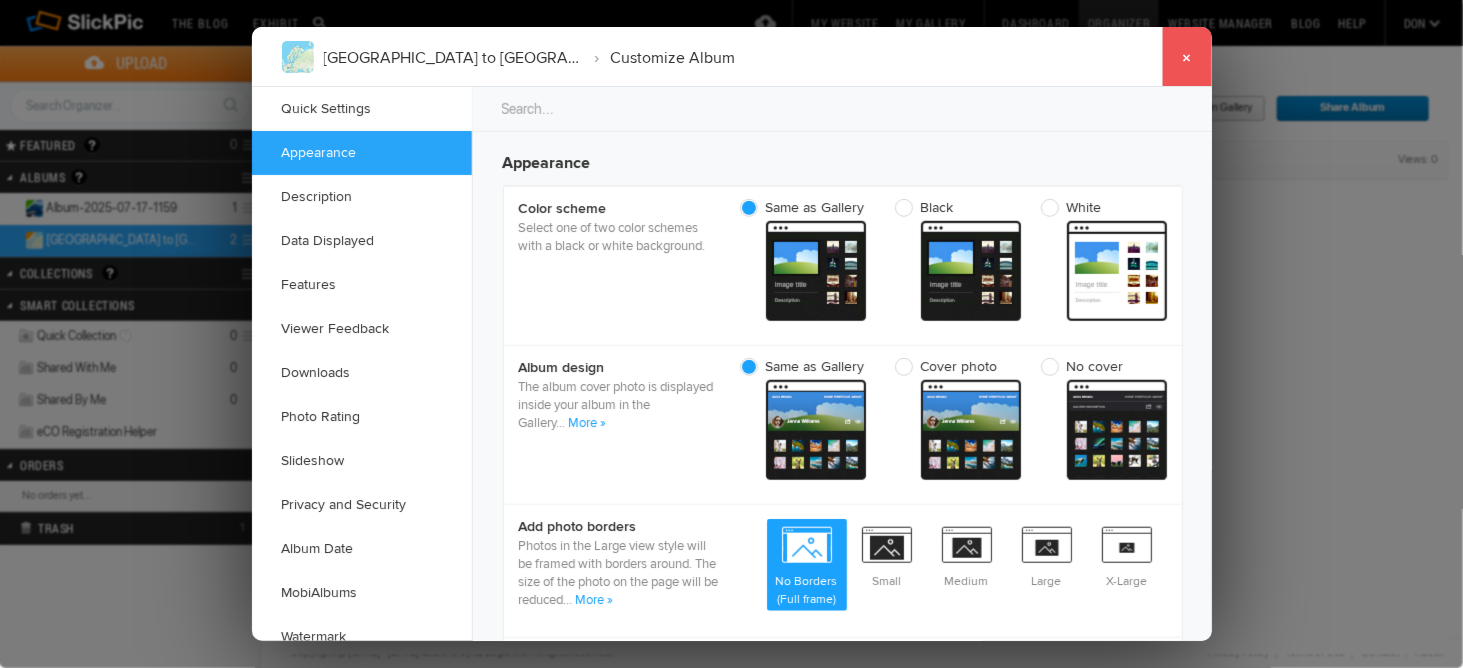 click on "×" 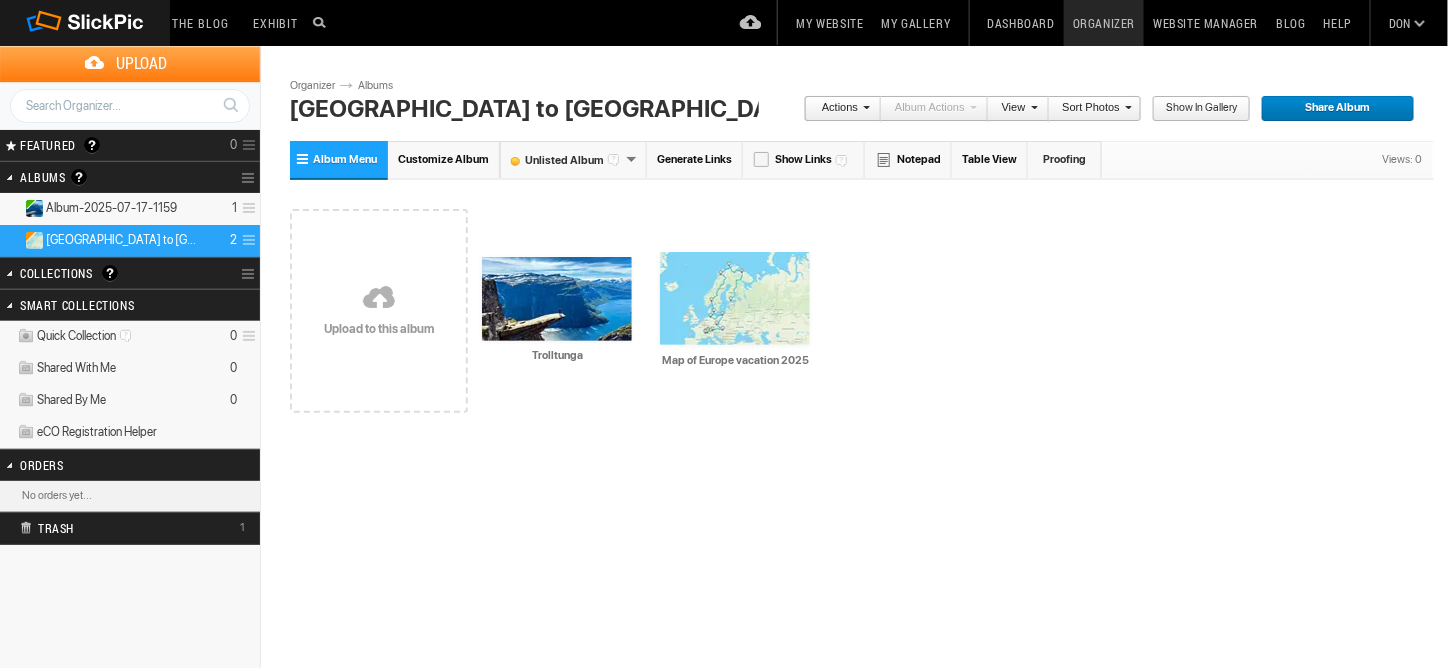 click on "Website Manager" at bounding box center [1205, 23] 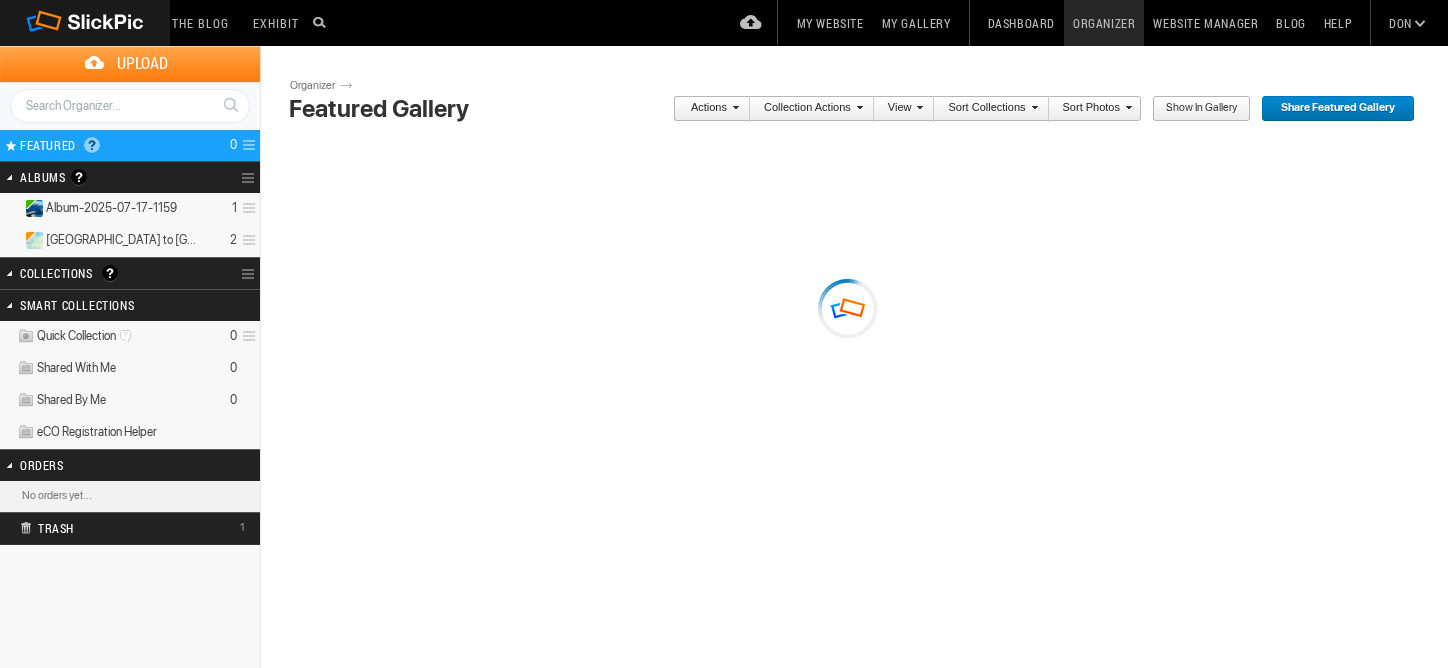 scroll, scrollTop: 0, scrollLeft: 0, axis: both 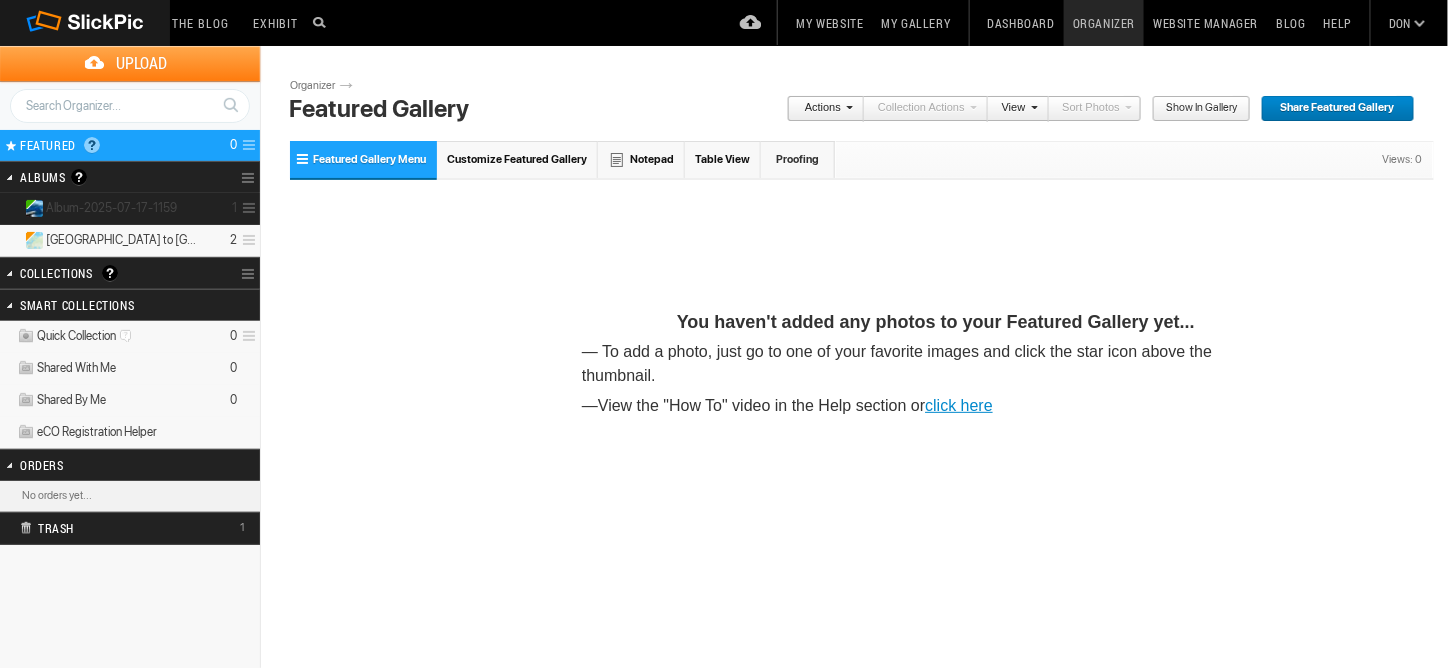 click at bounding box center [246, 208] 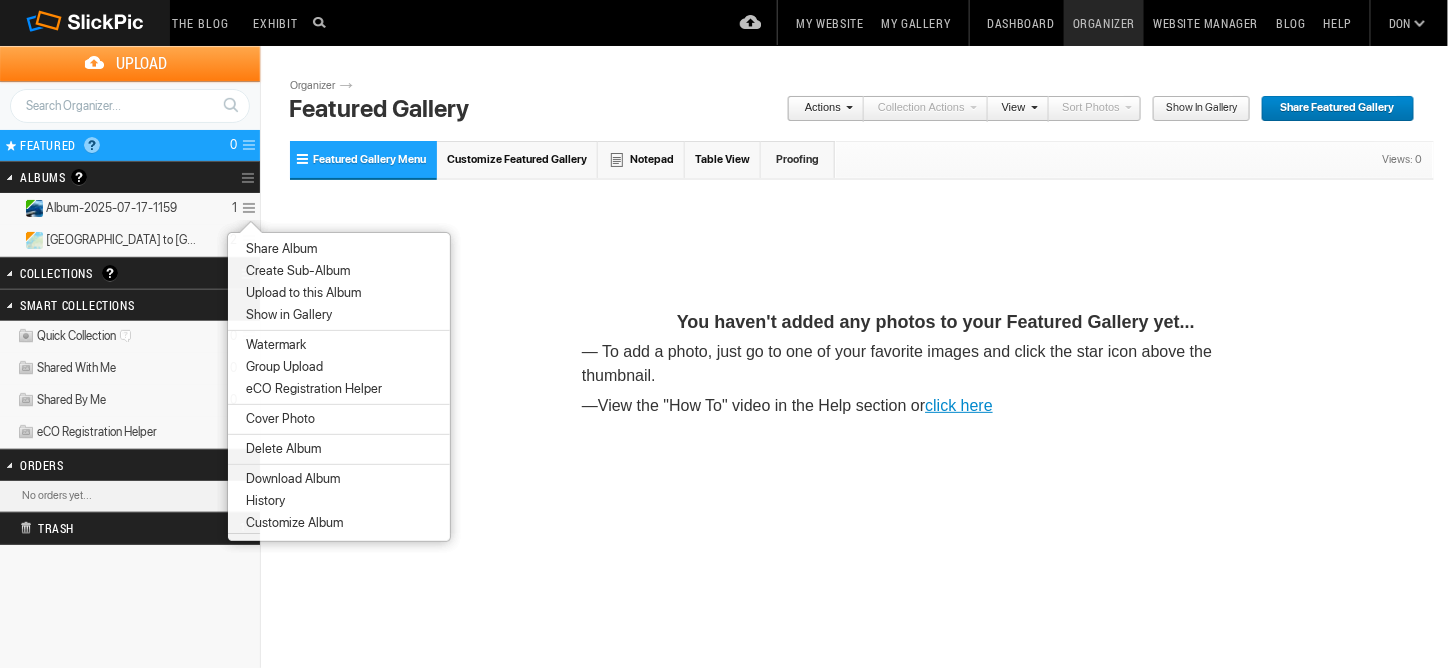 click on "Delete Album" at bounding box center (280, 449) 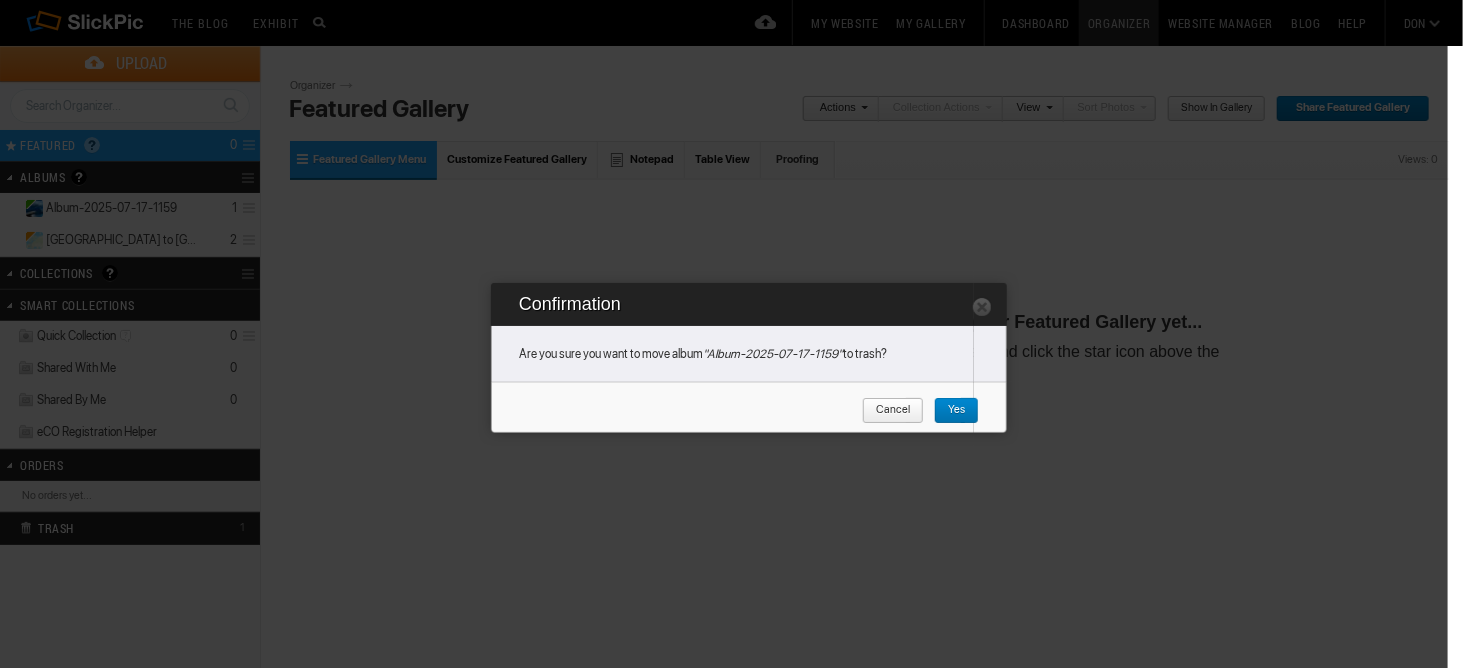 click on "Yes" at bounding box center (949, 411) 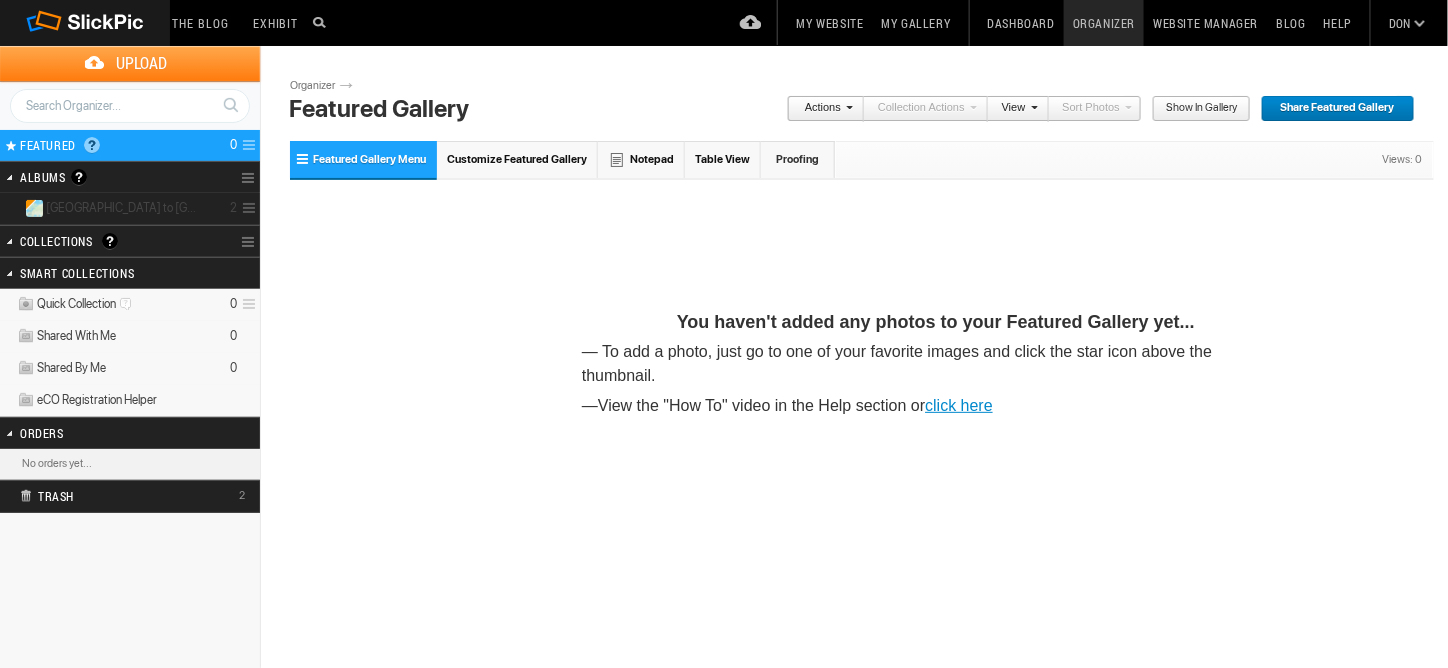 click at bounding box center [246, 208] 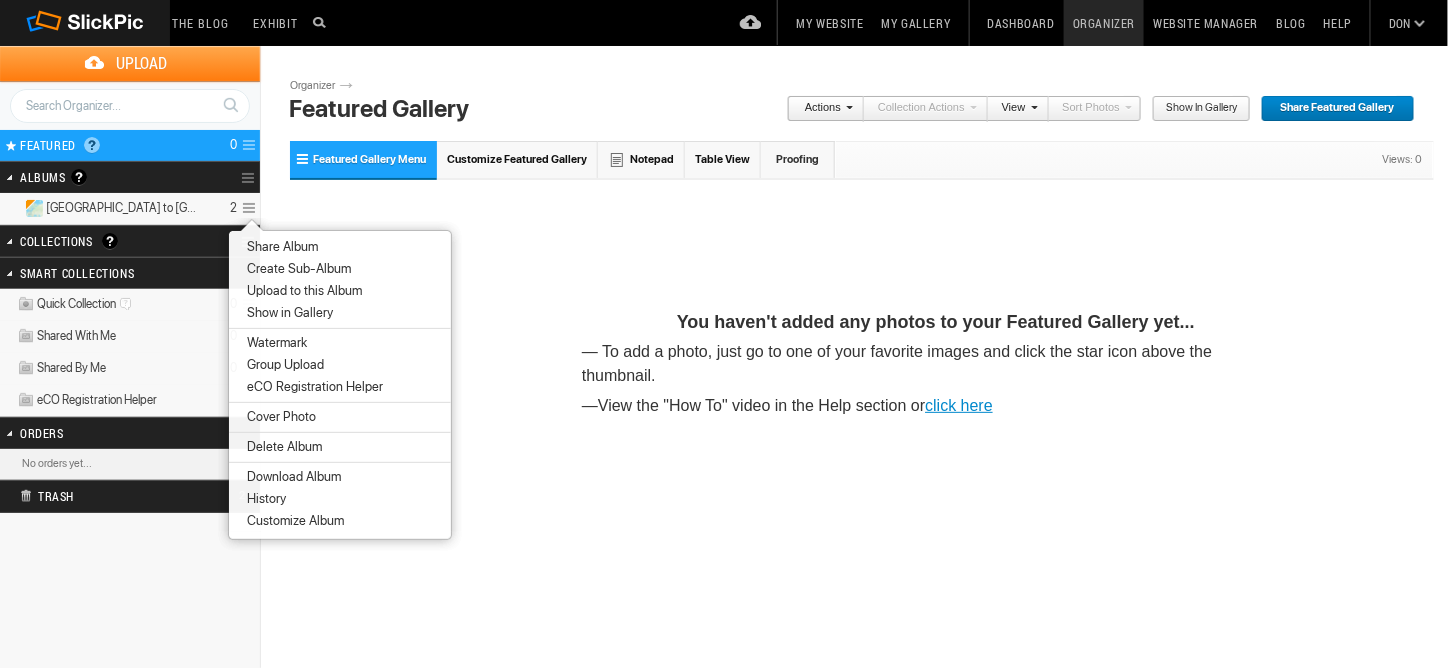 click on "Upload to this Album" at bounding box center [301, 291] 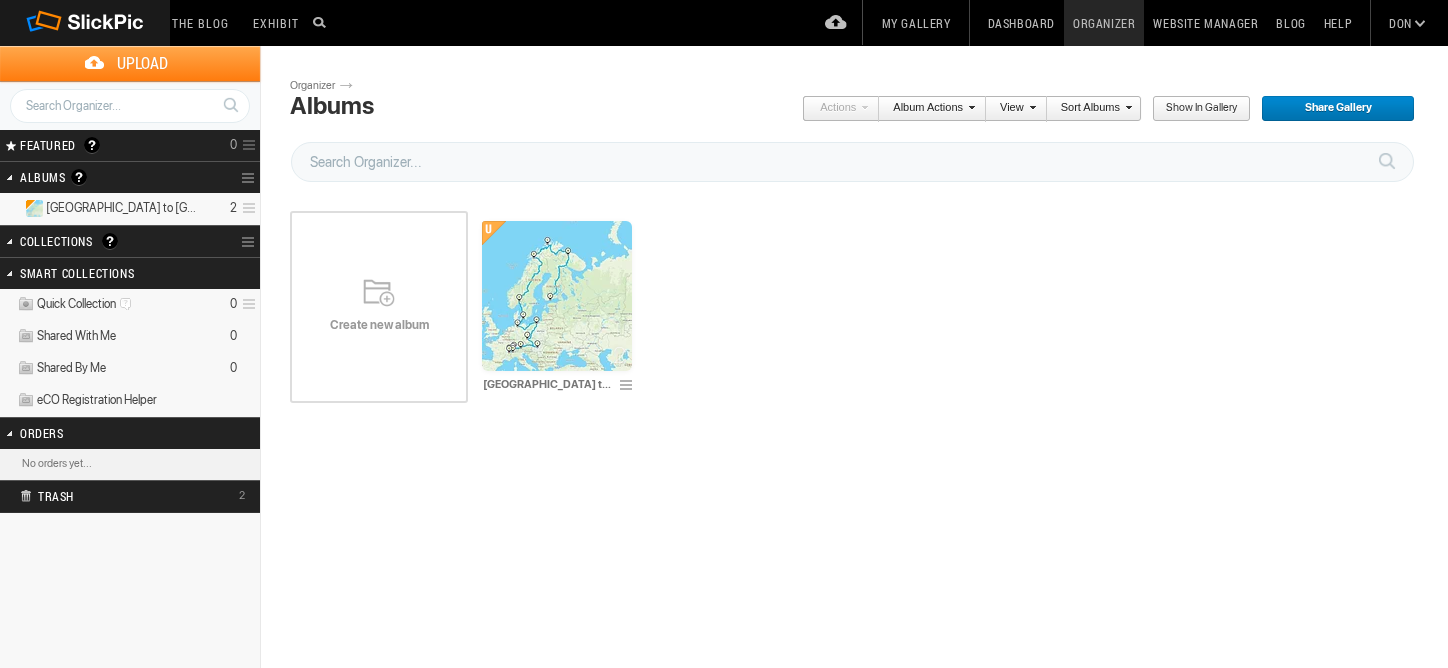 scroll, scrollTop: 0, scrollLeft: 0, axis: both 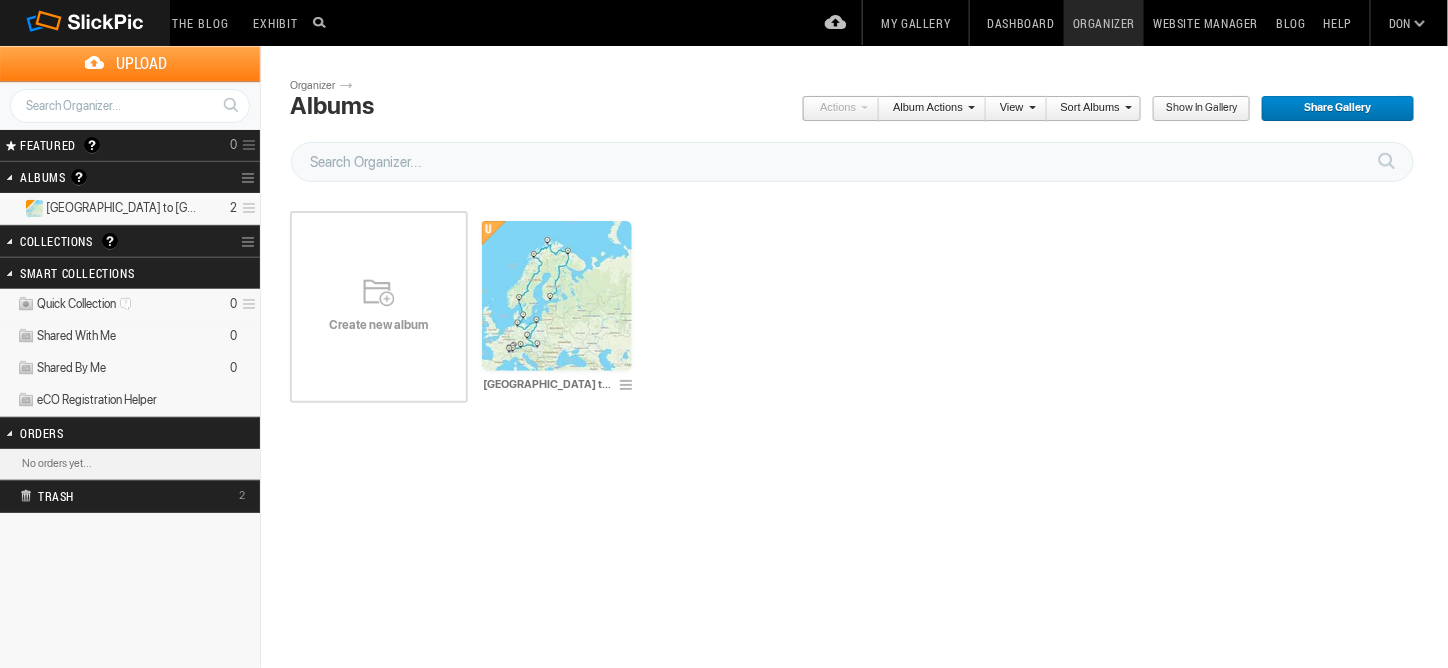 click at bounding box center (969, 107) 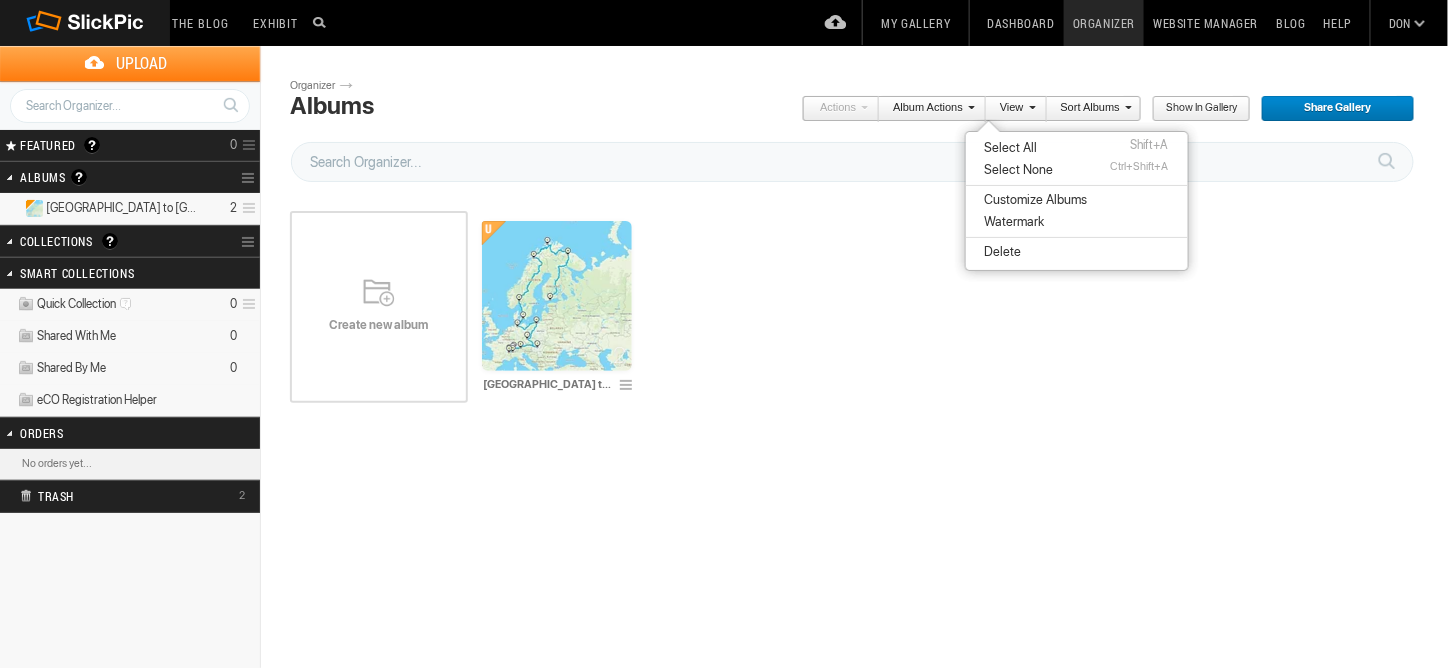 click on "Watermark" at bounding box center [1011, 222] 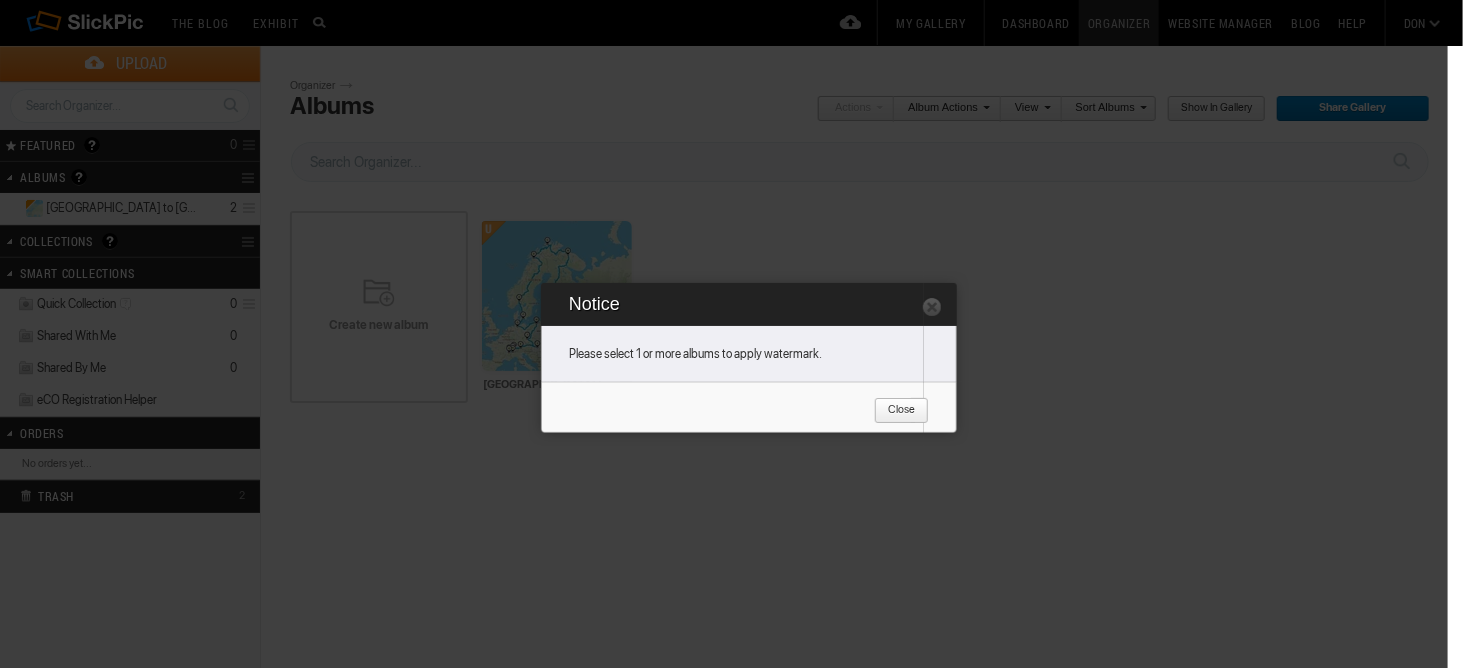 click on "Close" at bounding box center (894, 411) 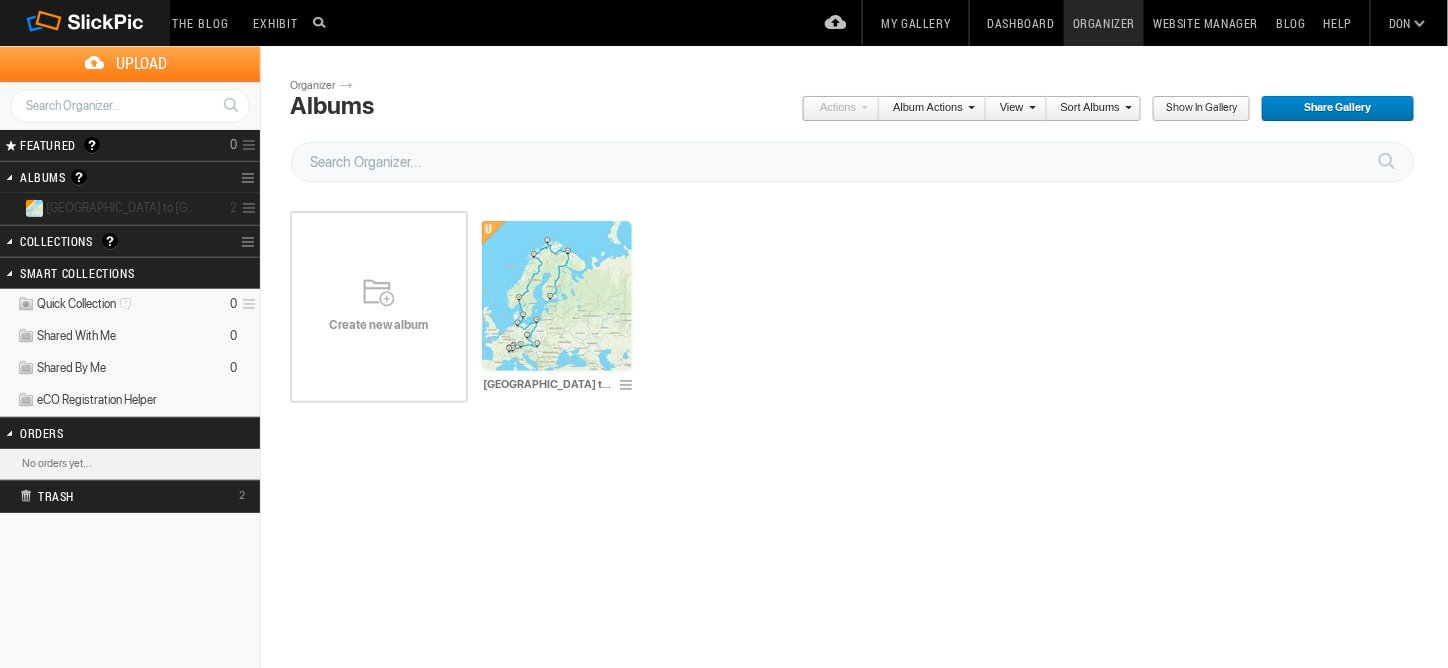 click on "[GEOGRAPHIC_DATA] to [GEOGRAPHIC_DATA] 2025" at bounding box center (124, 208) 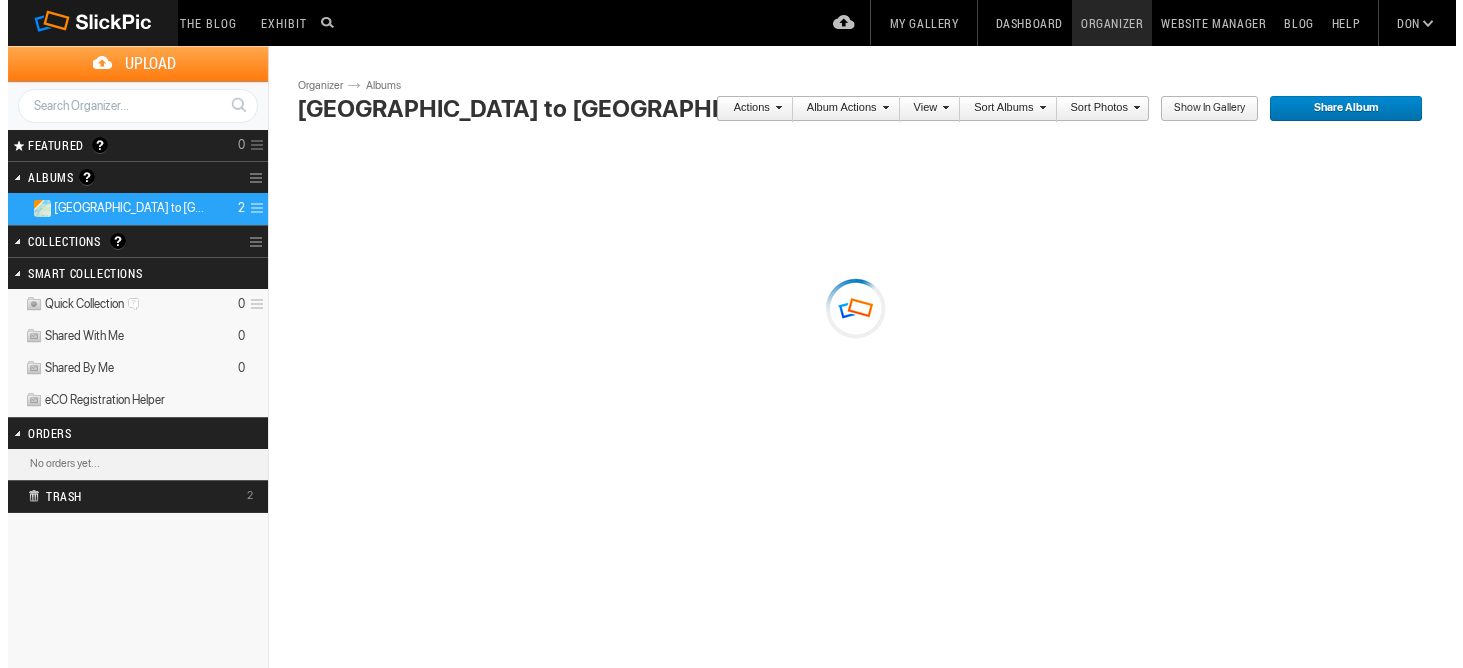 scroll, scrollTop: 0, scrollLeft: 0, axis: both 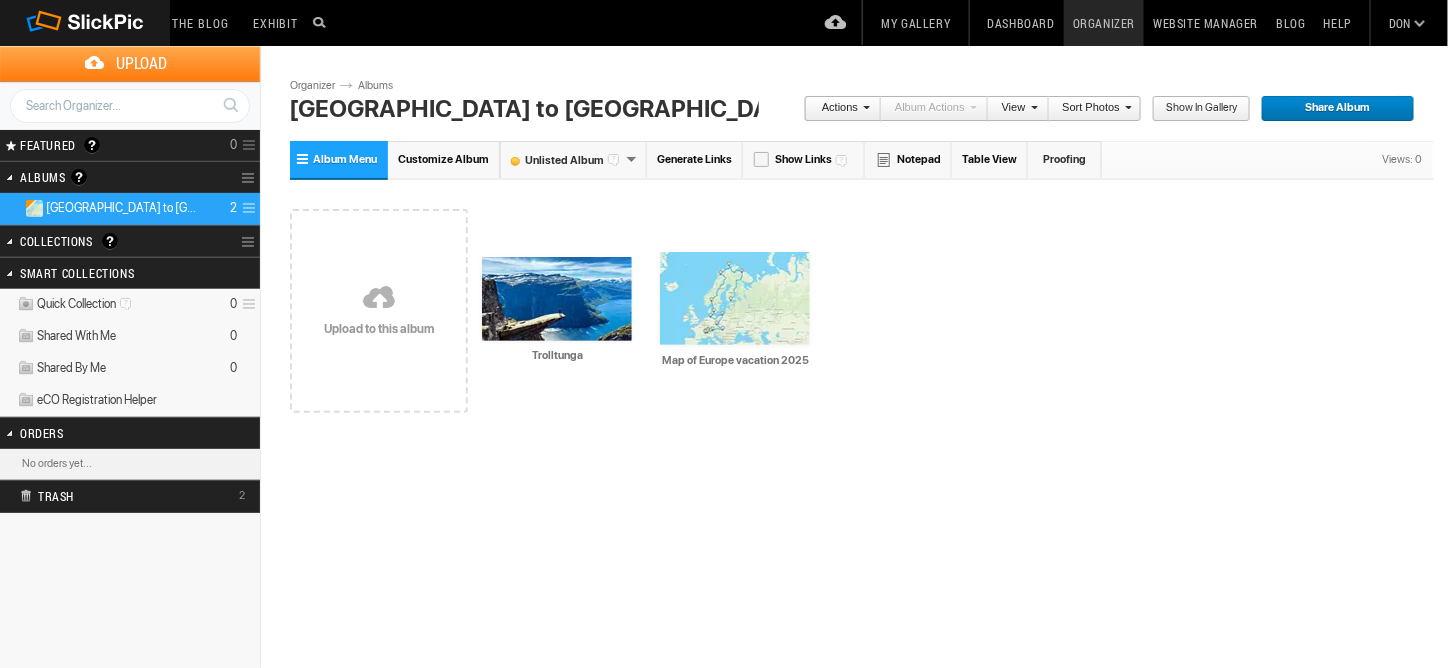 click at bounding box center (864, 107) 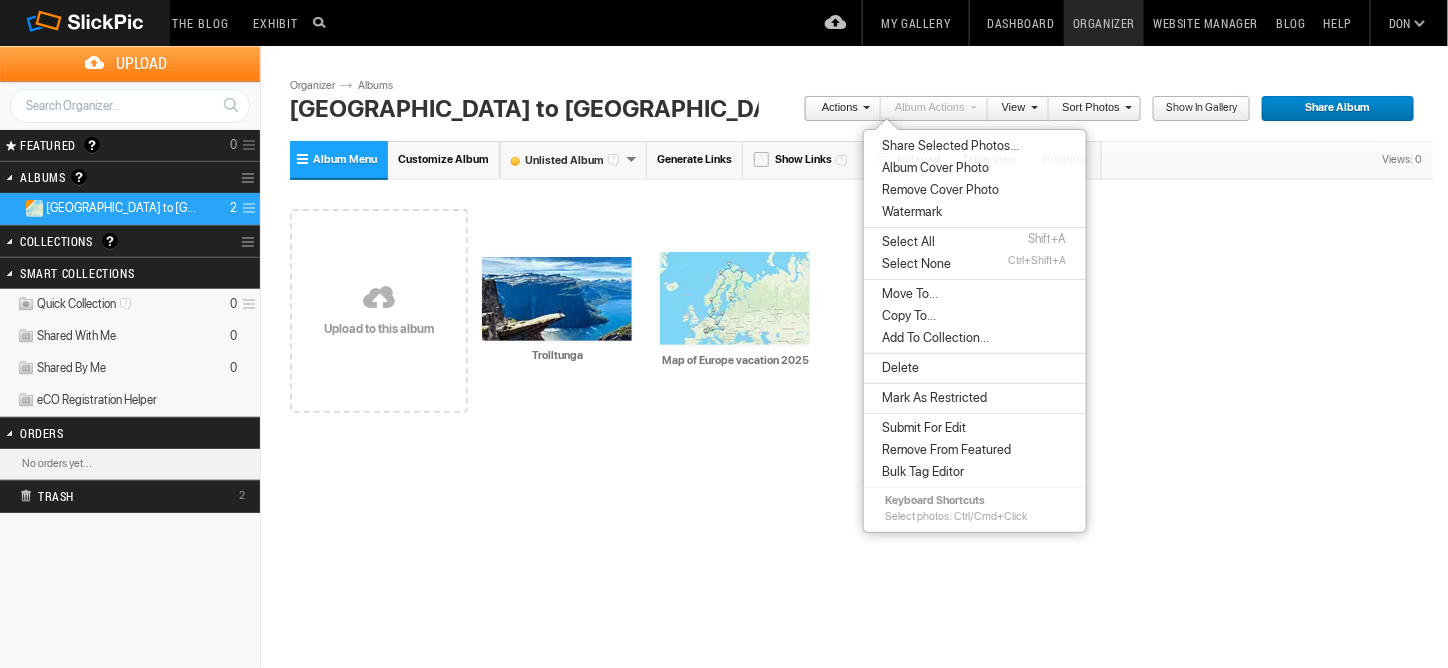 click on "Watermark" at bounding box center [909, 212] 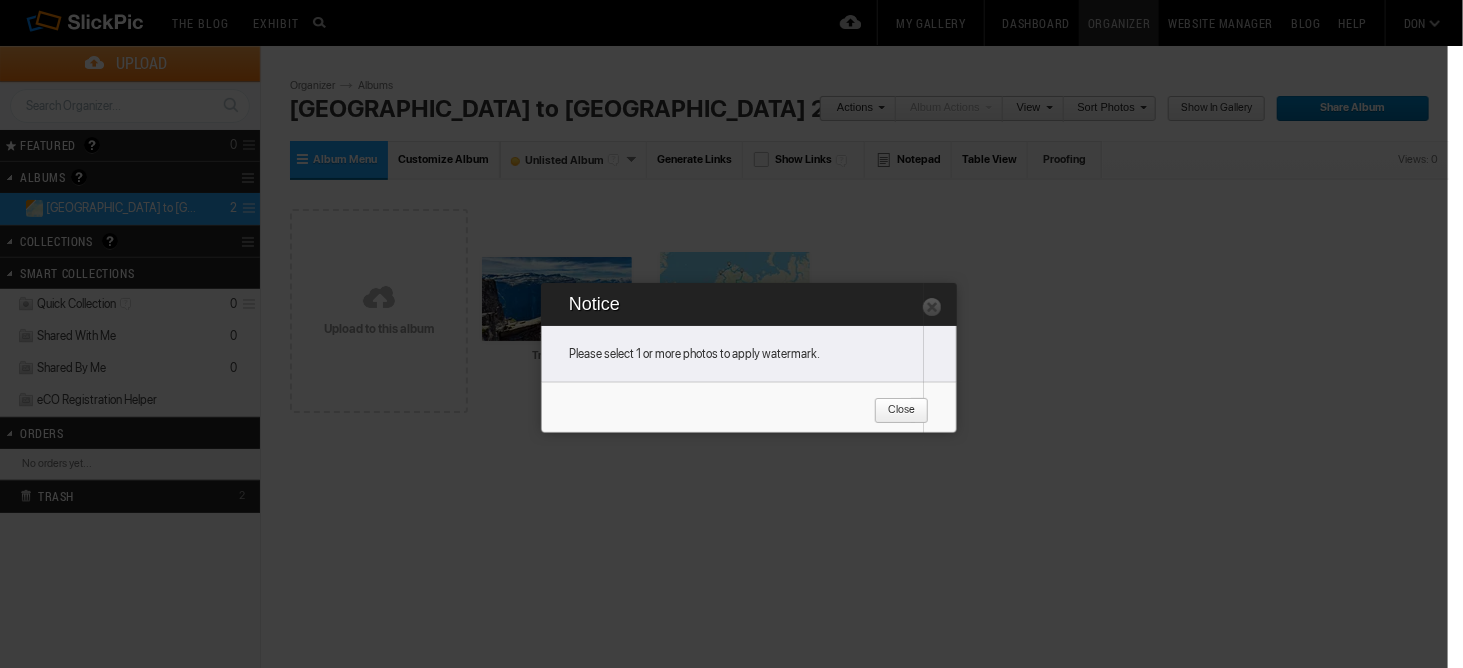 click on "Close" at bounding box center (894, 411) 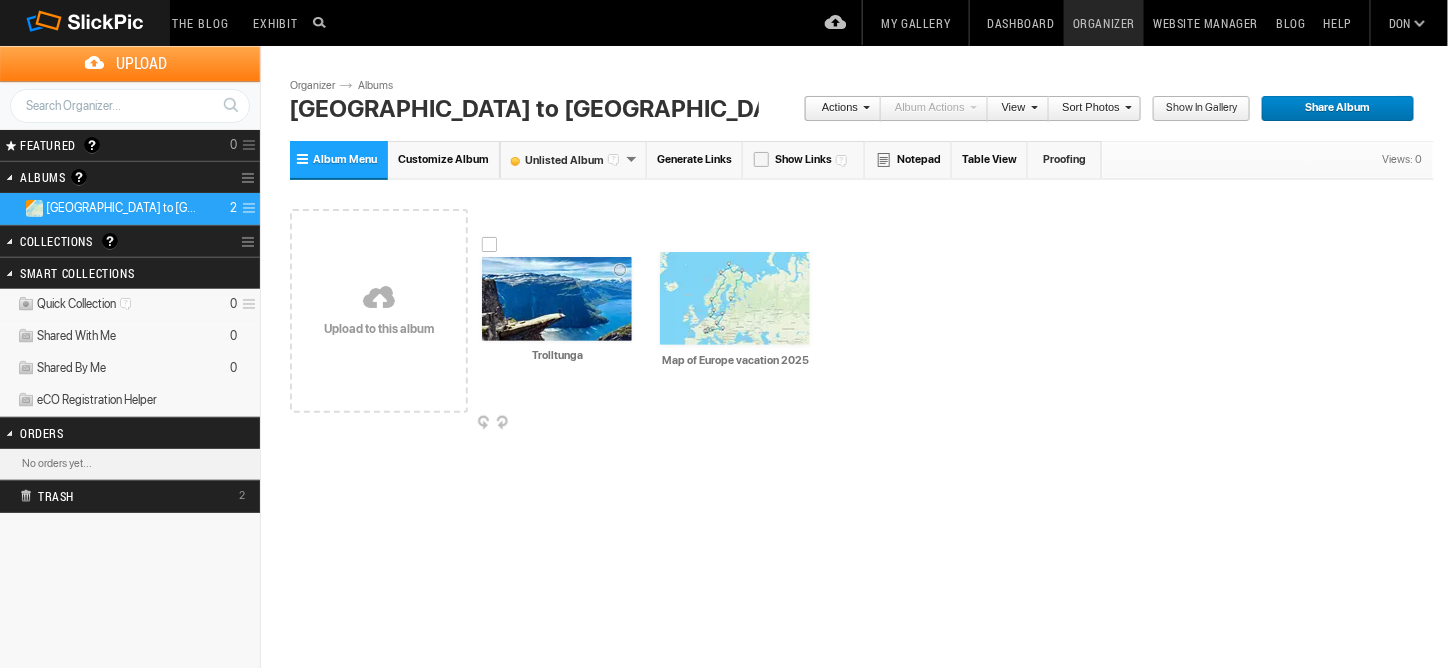 click at bounding box center [557, 299] 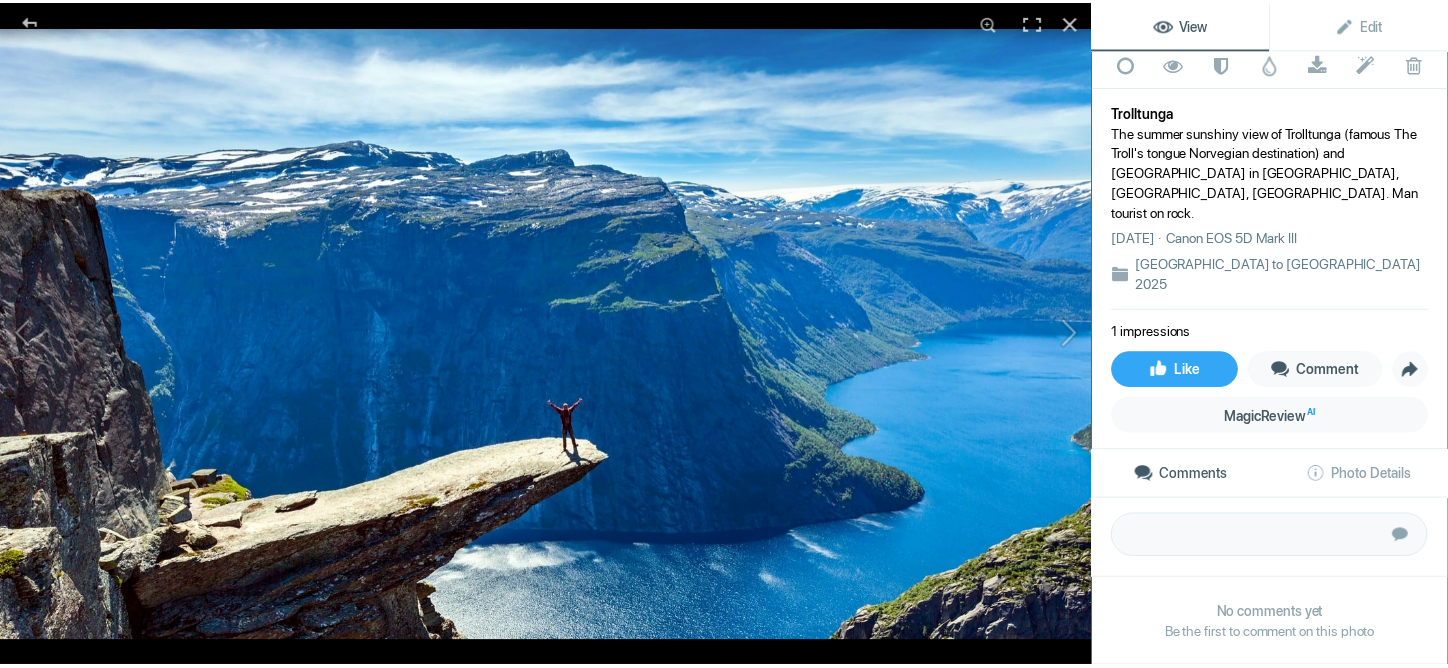 scroll, scrollTop: 0, scrollLeft: 0, axis: both 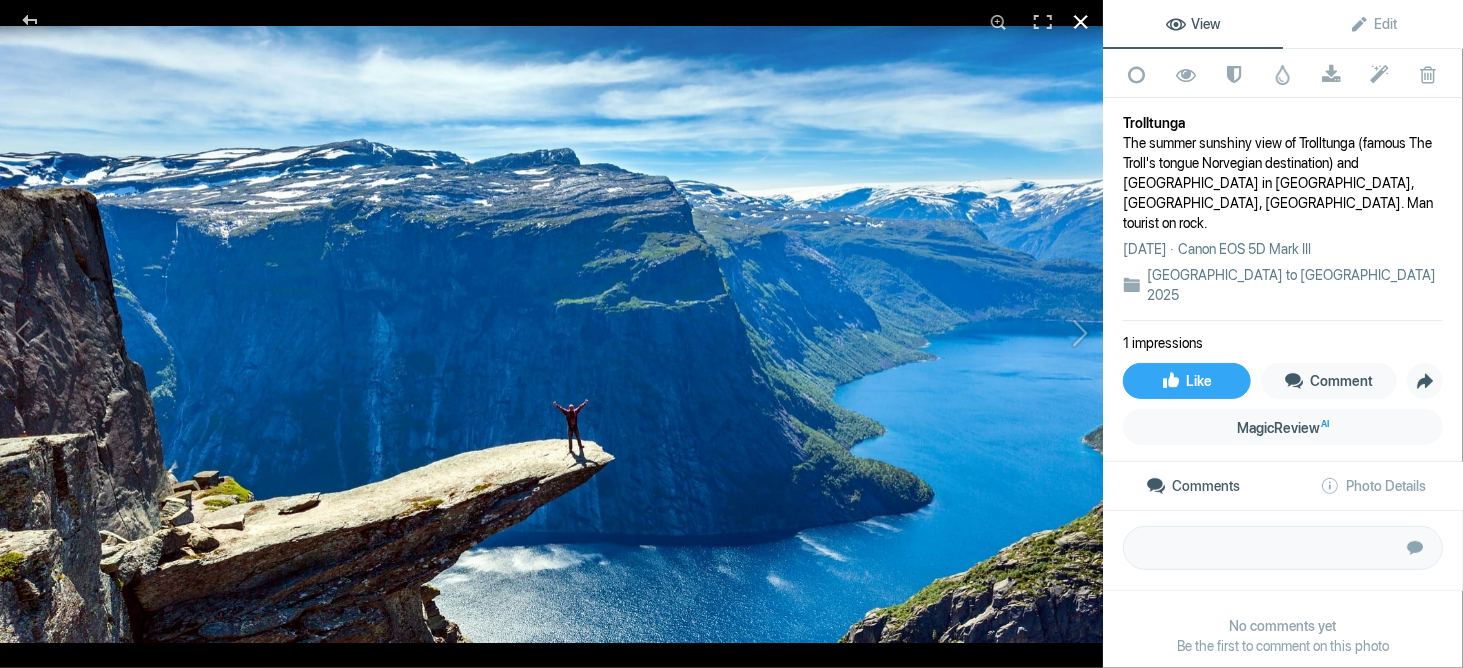 click 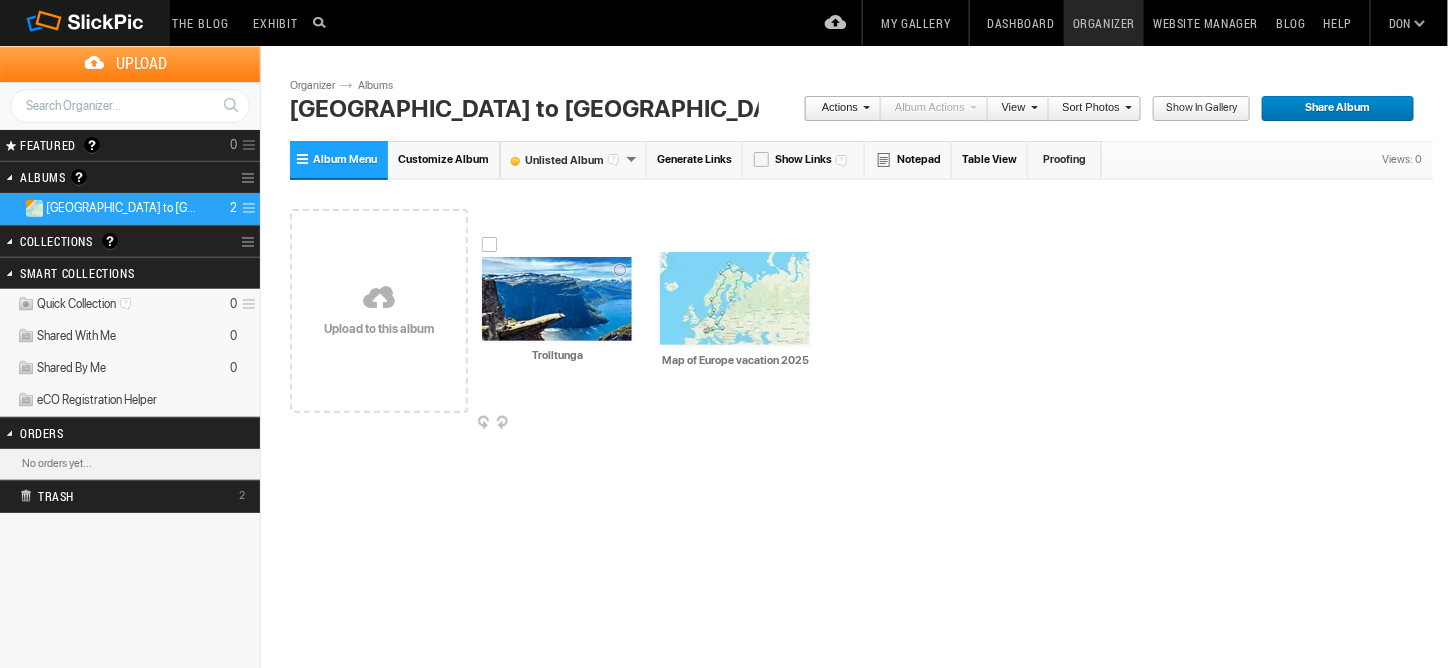 click at bounding box center (490, 245) 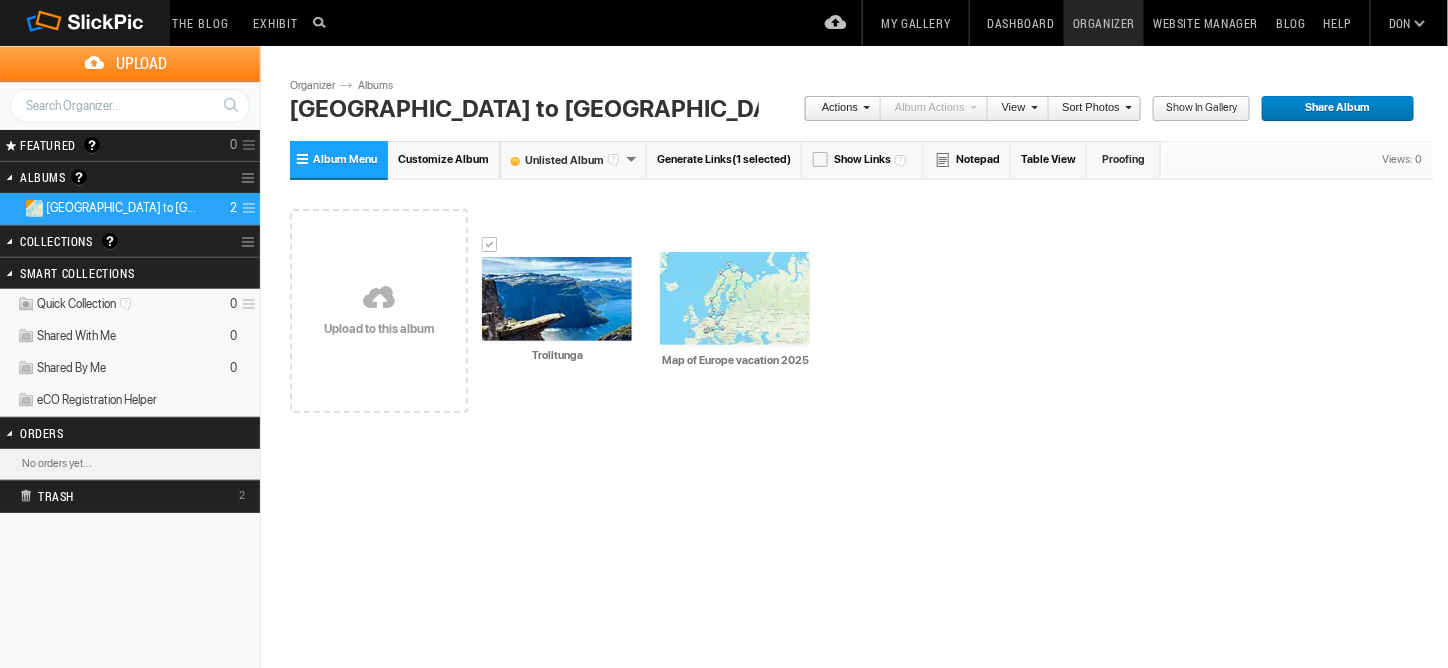click at bounding box center [864, 107] 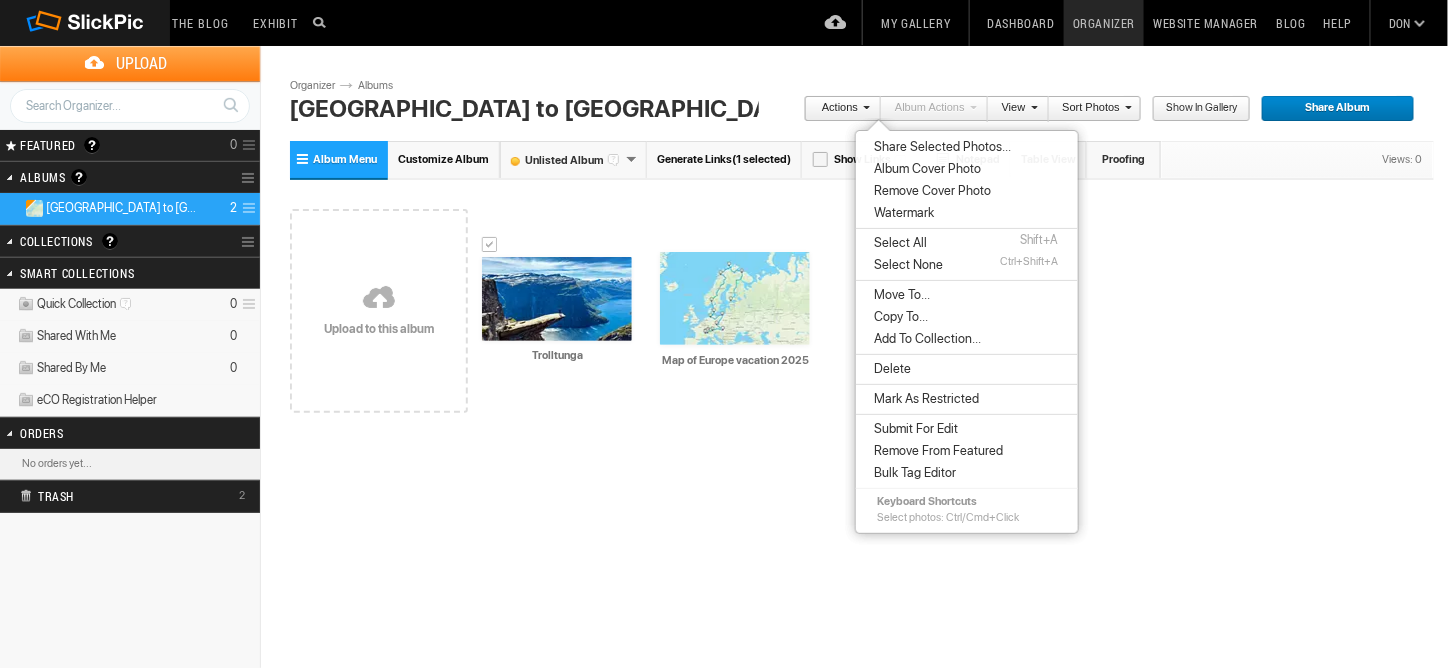 click on "Watermark" at bounding box center [901, 213] 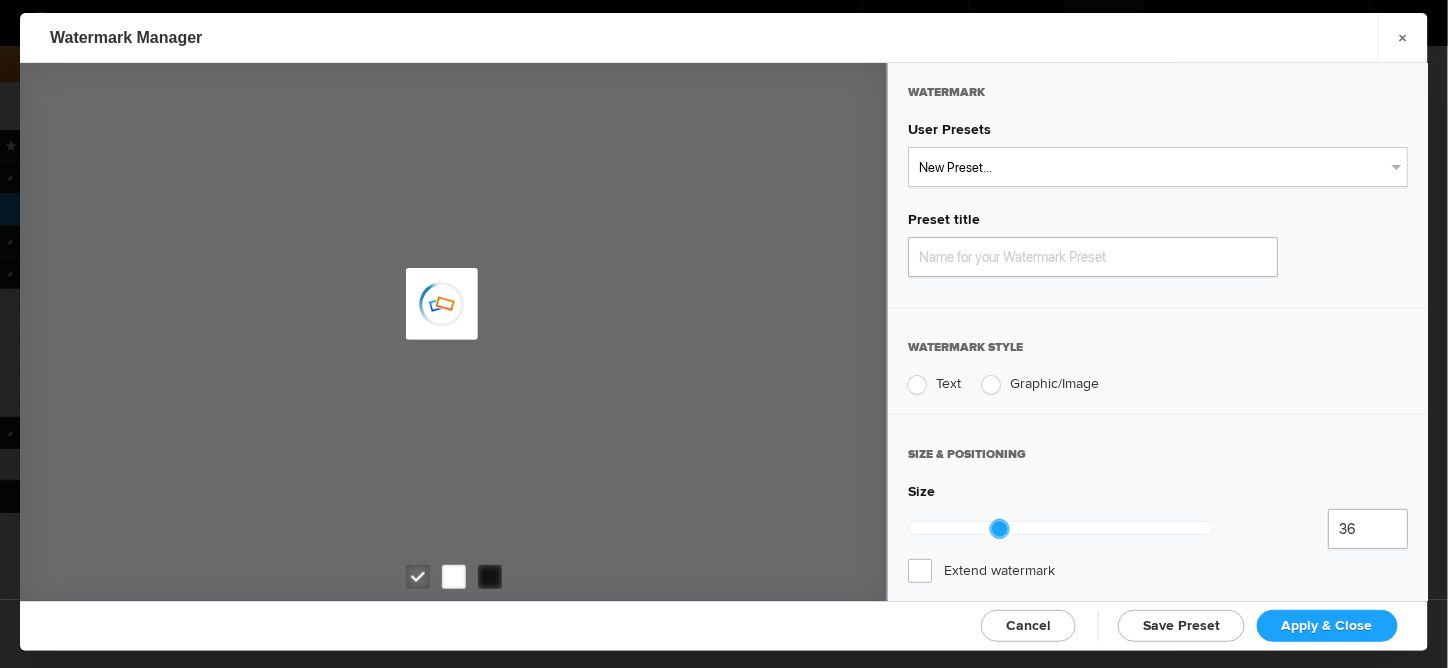type on "Watermark-7/17/2025" 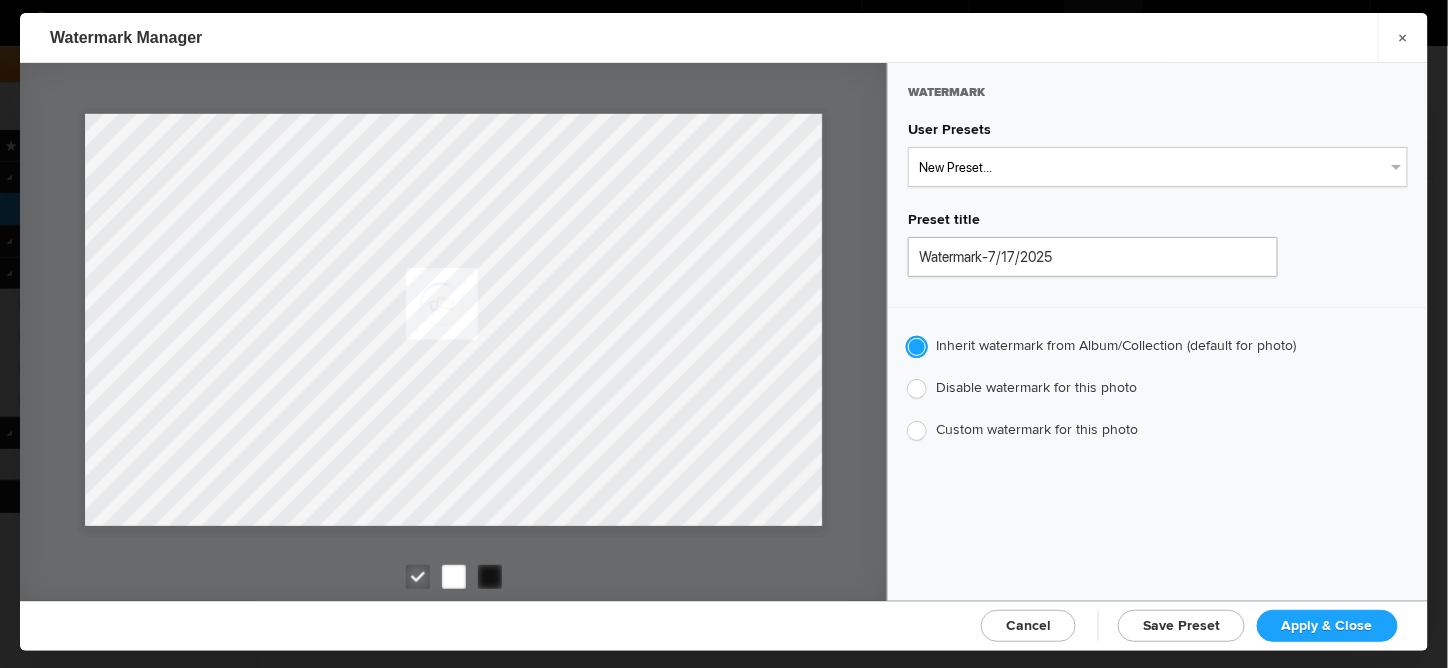 click on "Apply & Close" 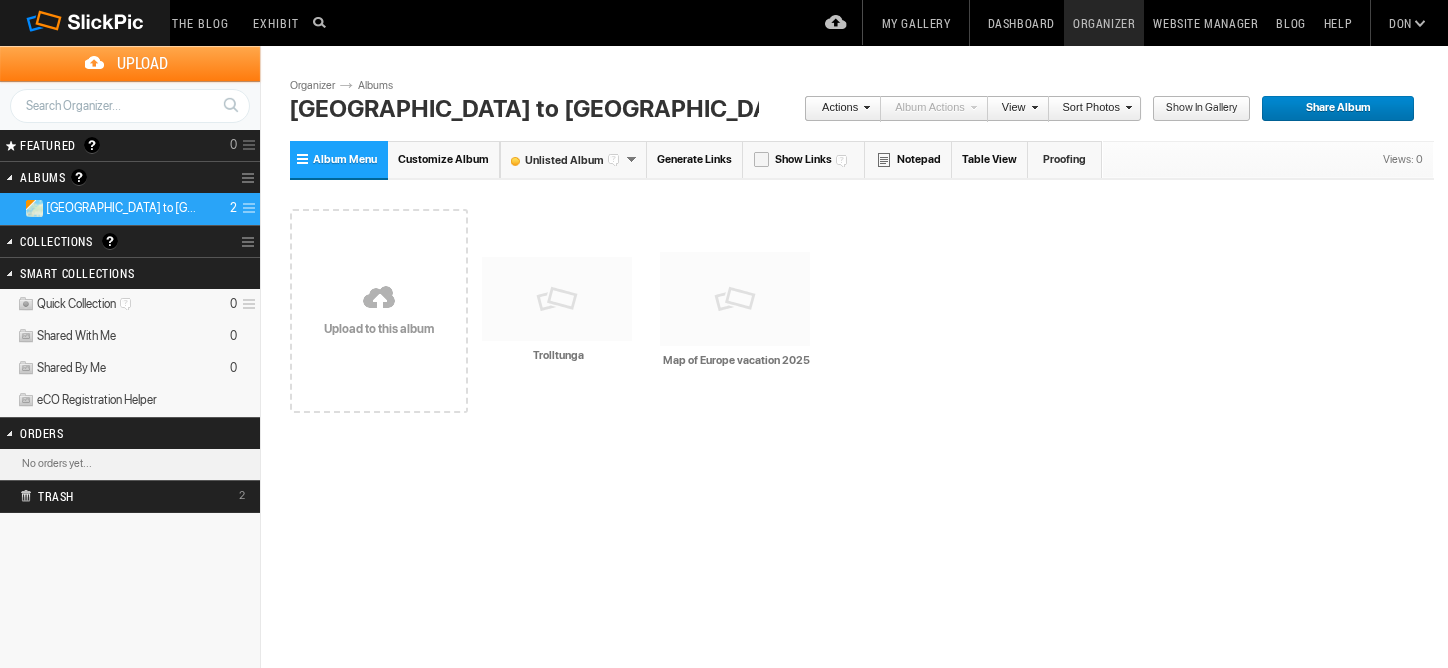 scroll, scrollTop: 0, scrollLeft: 0, axis: both 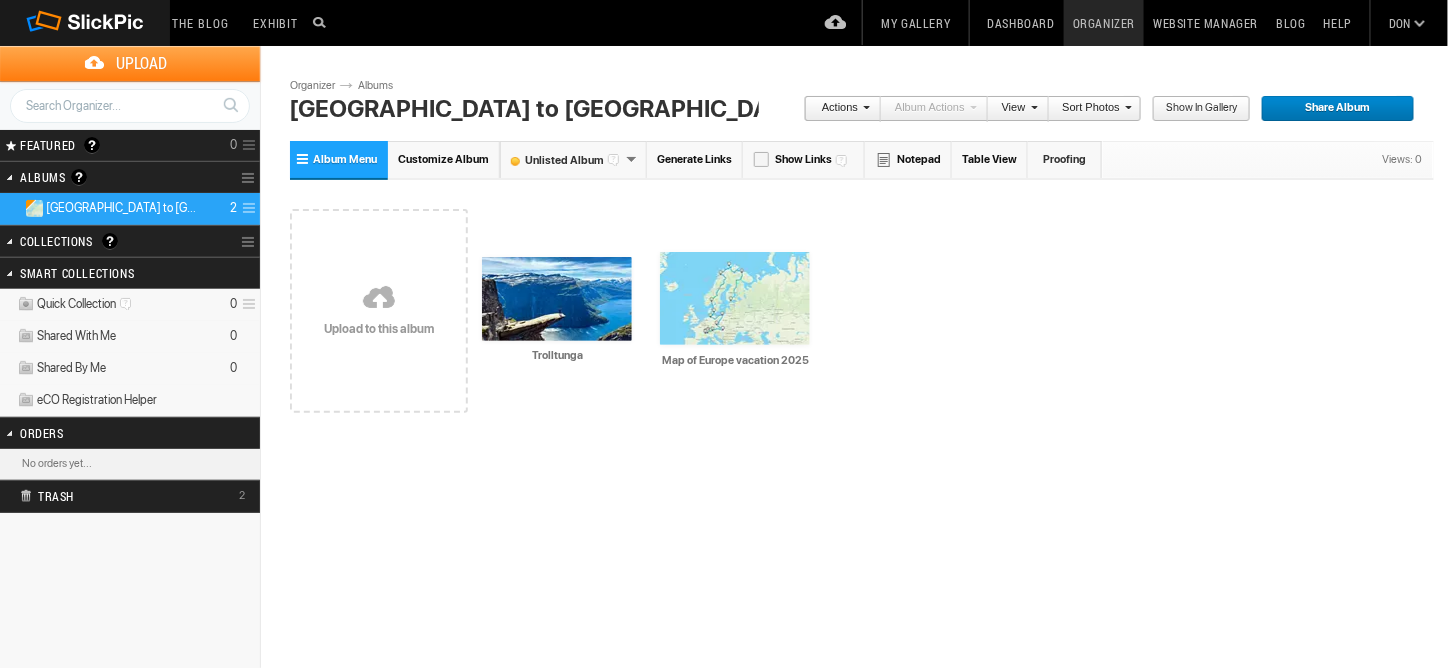click on "Generate Links" at bounding box center [695, 159] 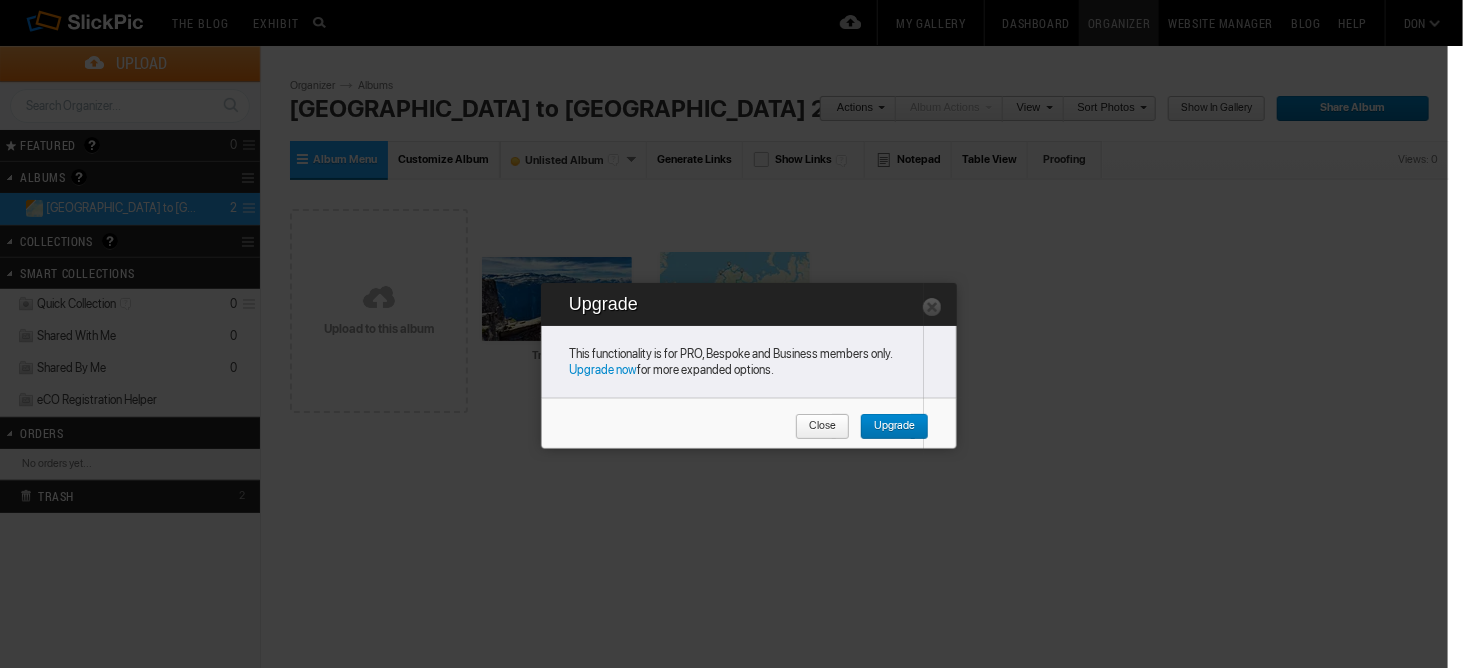 click on "Close" at bounding box center (822, 427) 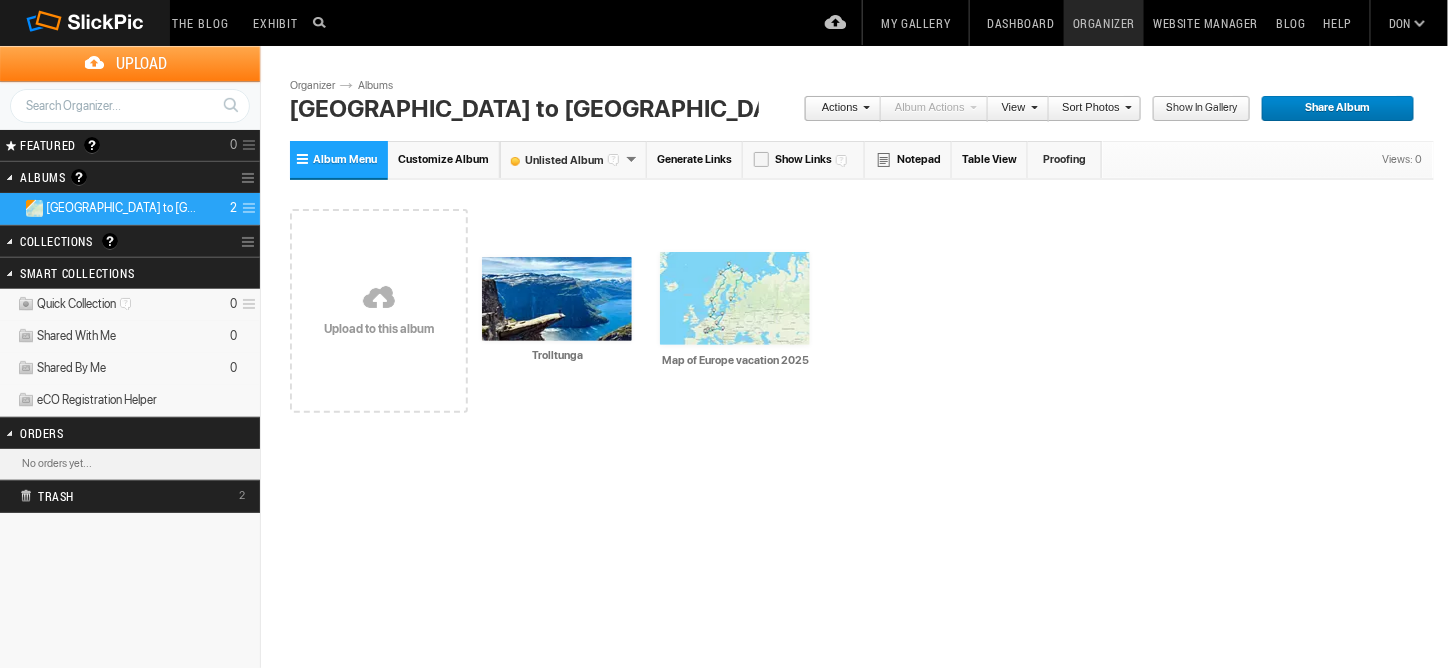 click on "Website Manager" at bounding box center [1205, 23] 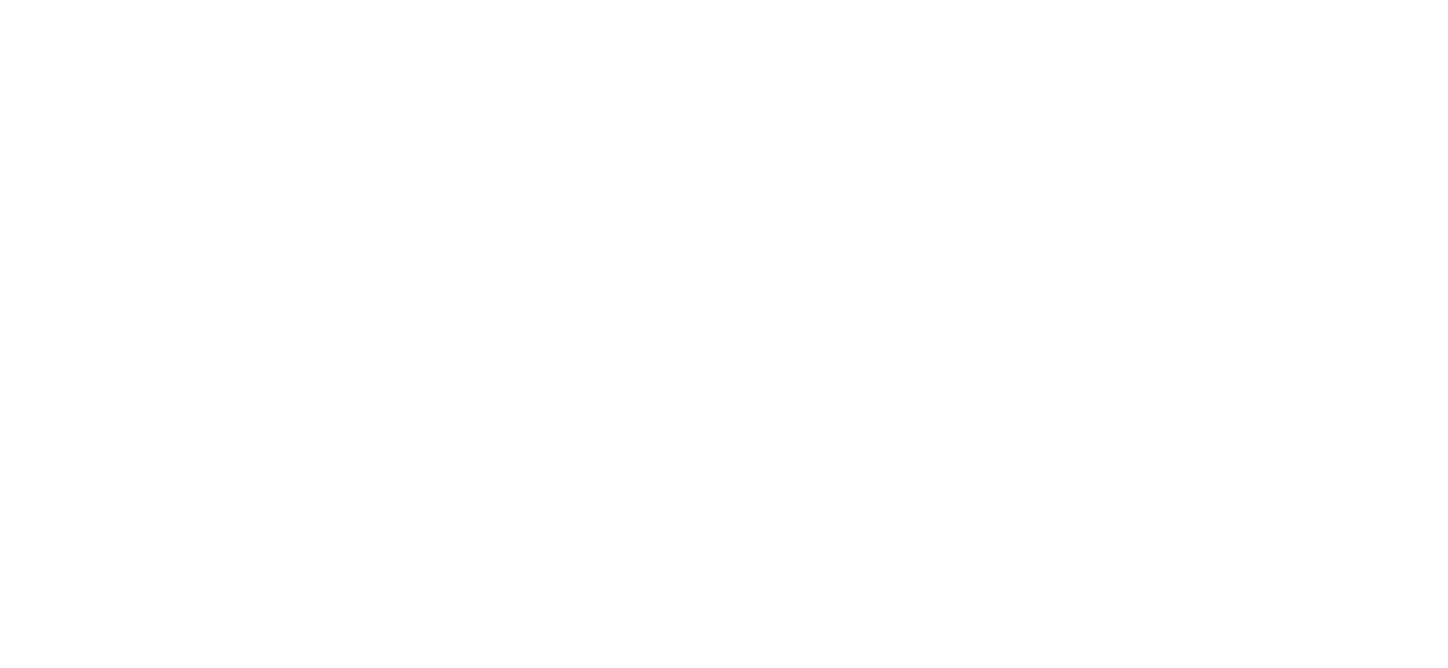 scroll, scrollTop: 0, scrollLeft: 0, axis: both 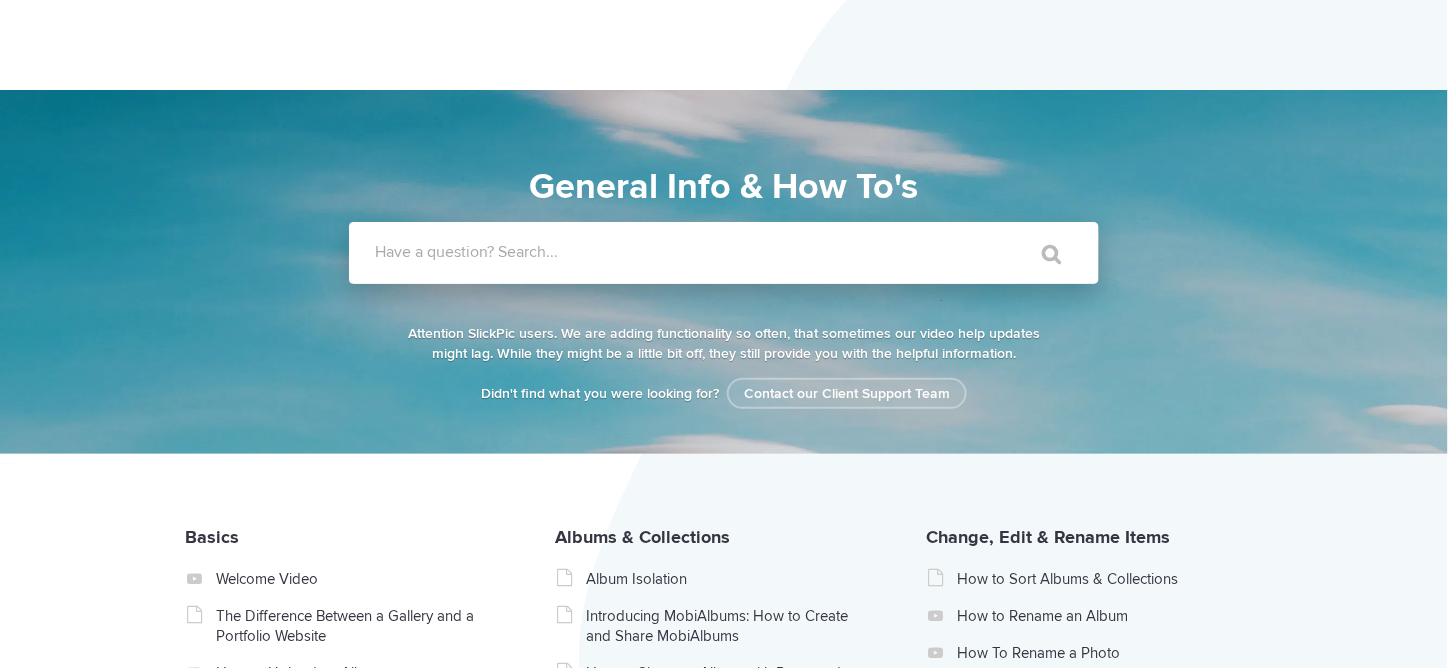 click on "Have a question? Search..." at bounding box center (750, 252) 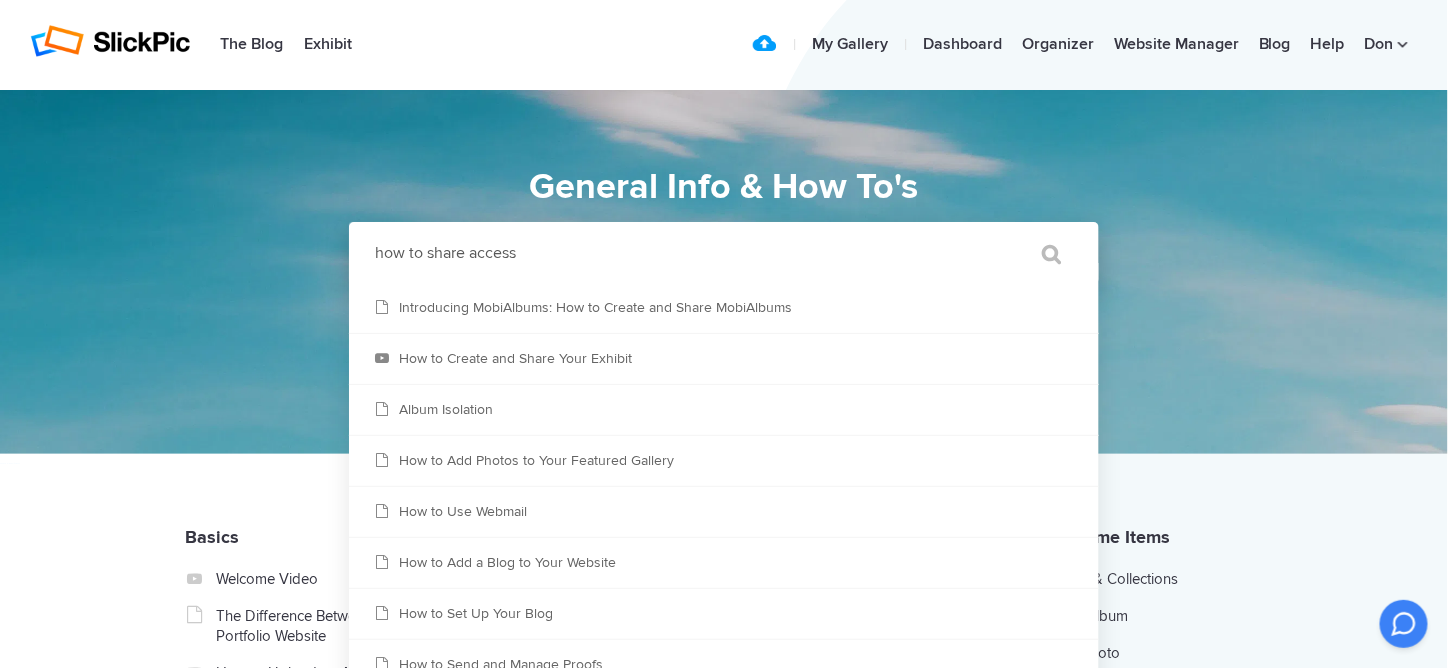 type on "how to share access" 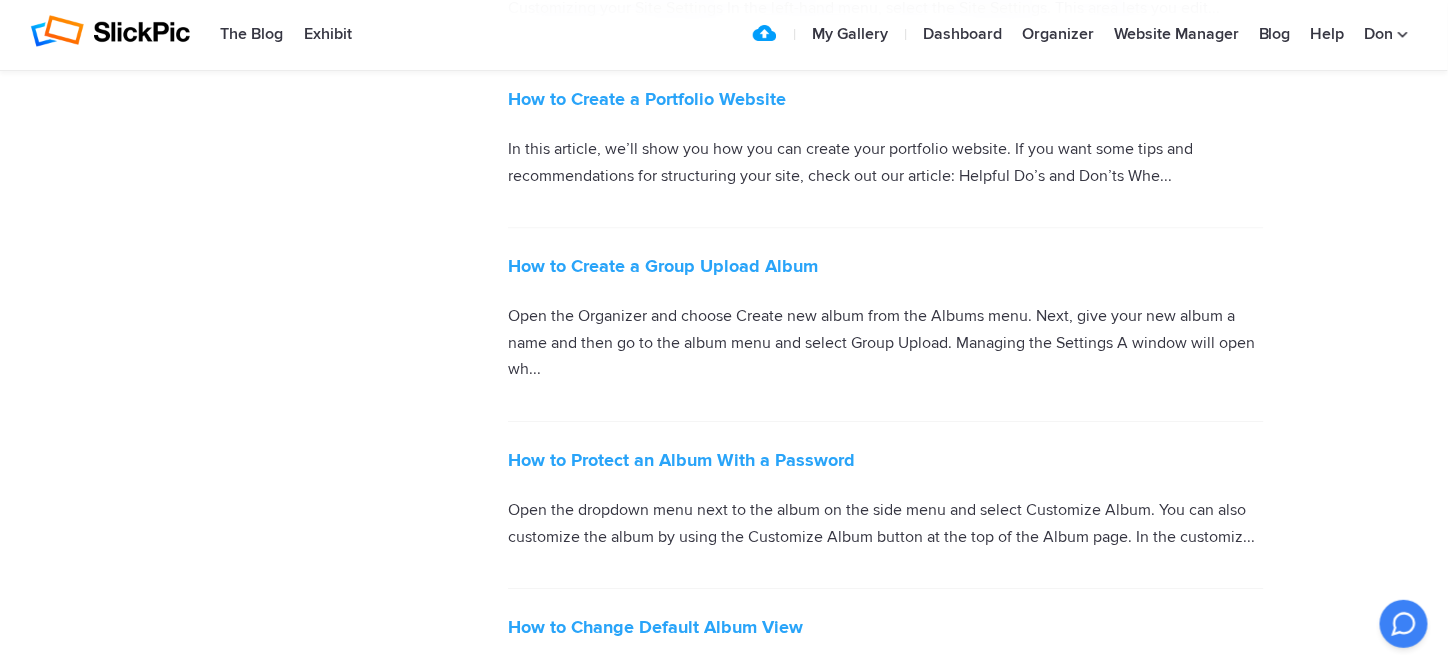 scroll, scrollTop: 1500, scrollLeft: 0, axis: vertical 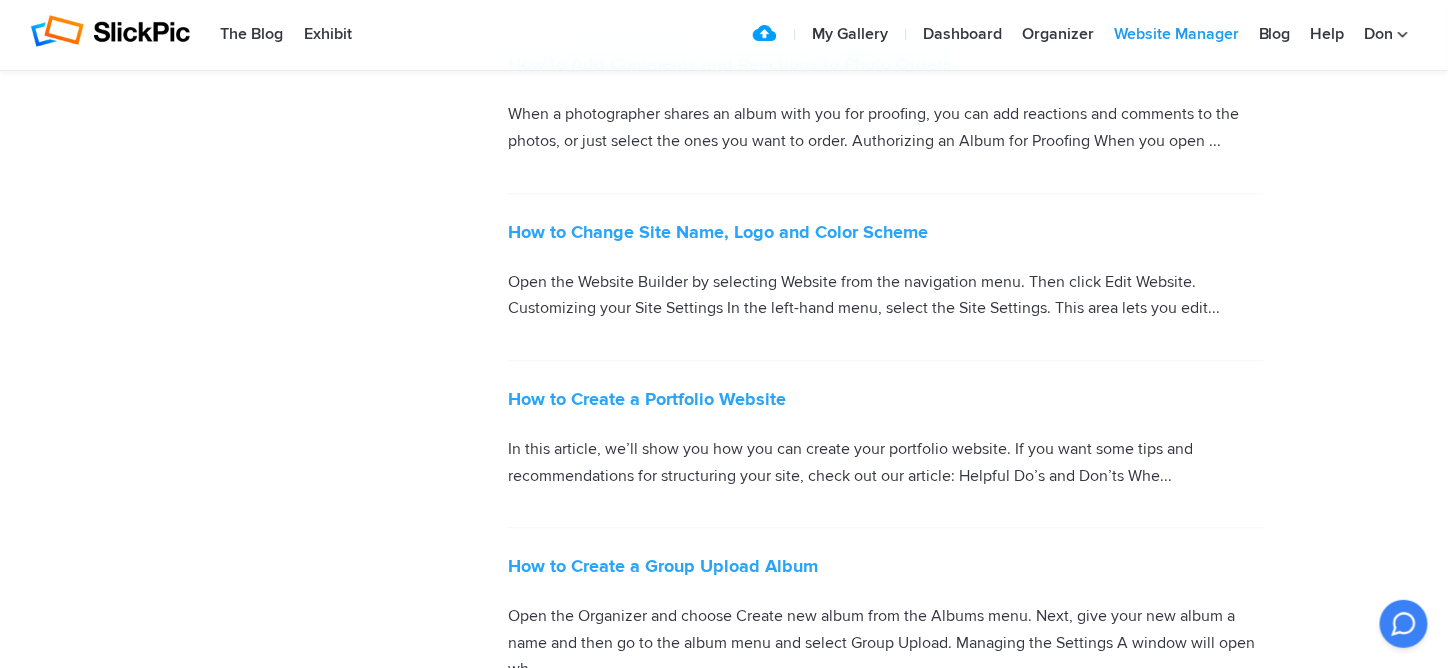click on "Website Manager" at bounding box center (1176, 35) 